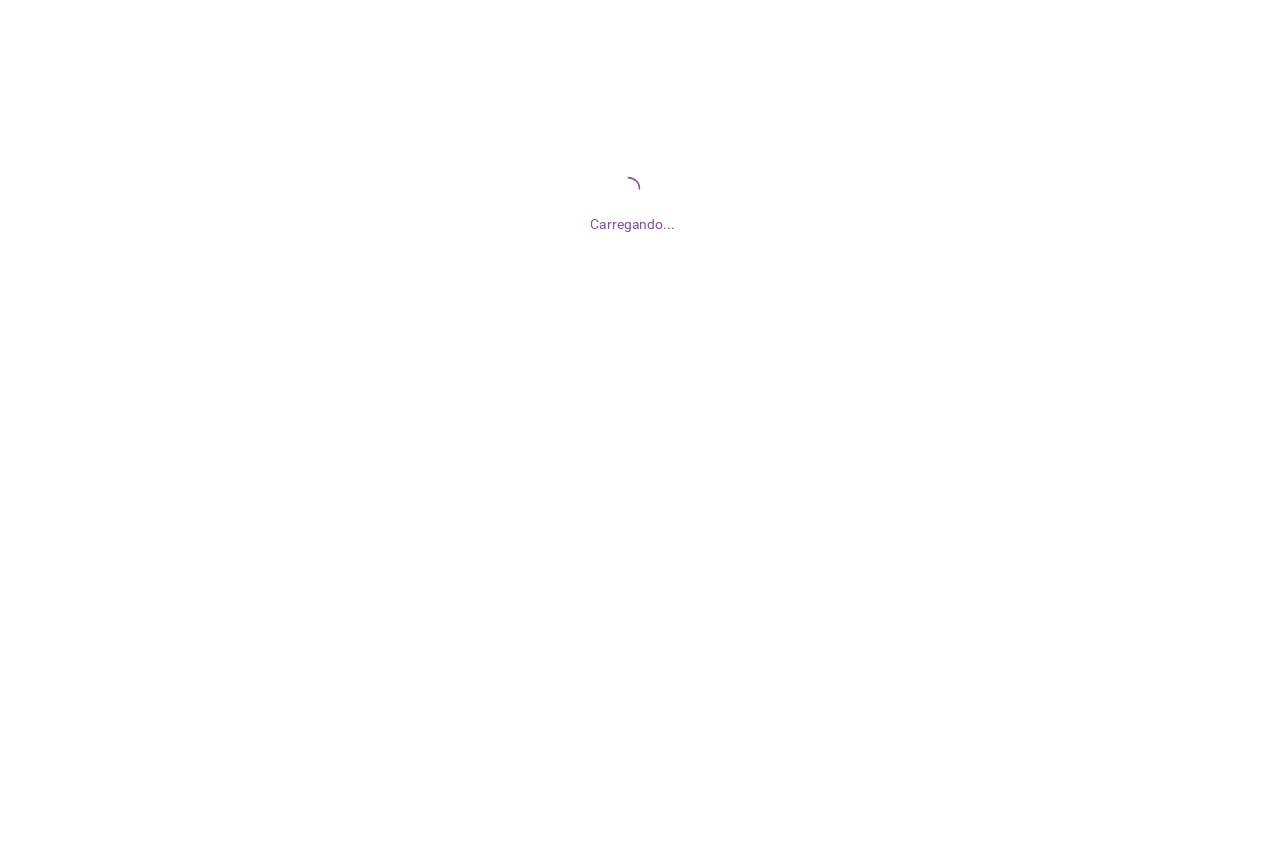 scroll, scrollTop: 0, scrollLeft: 0, axis: both 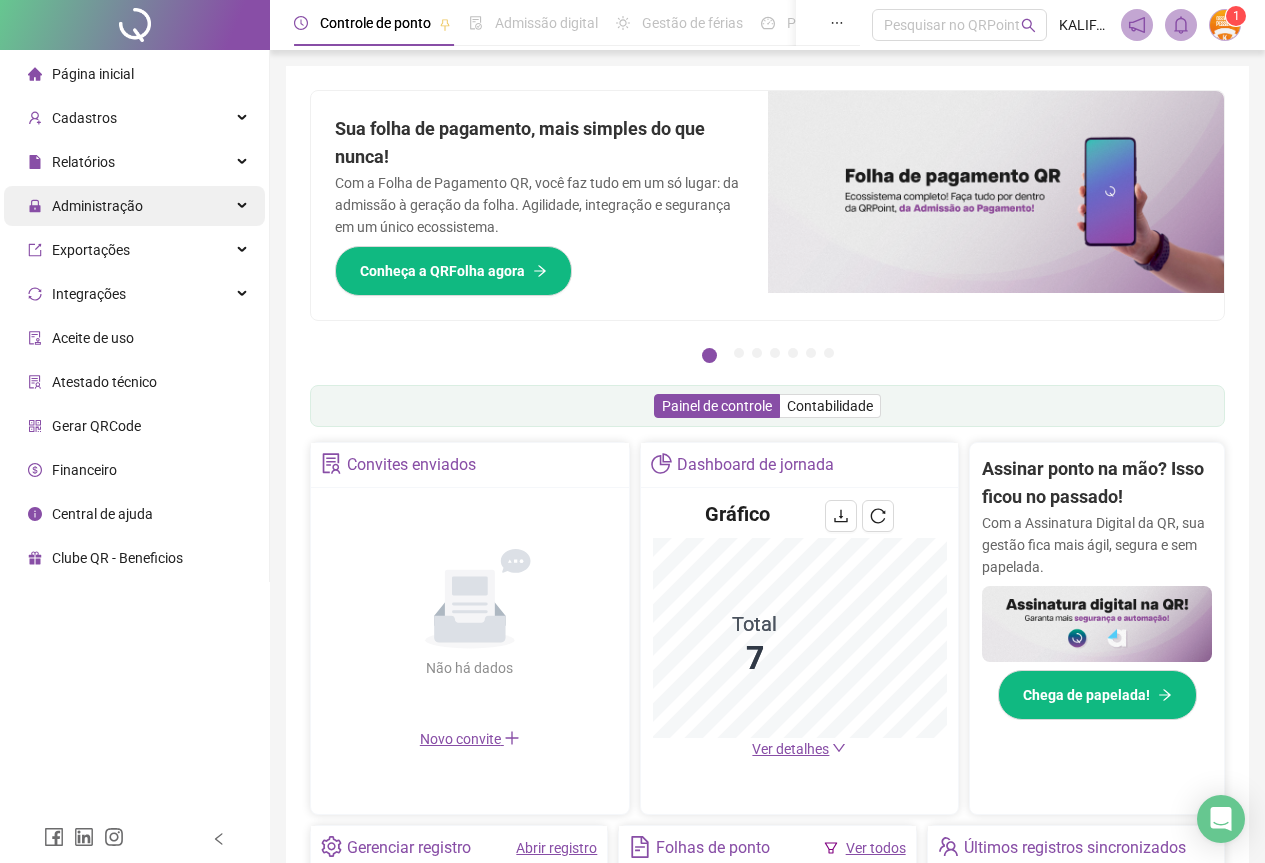 click on "Administração" at bounding box center (97, 206) 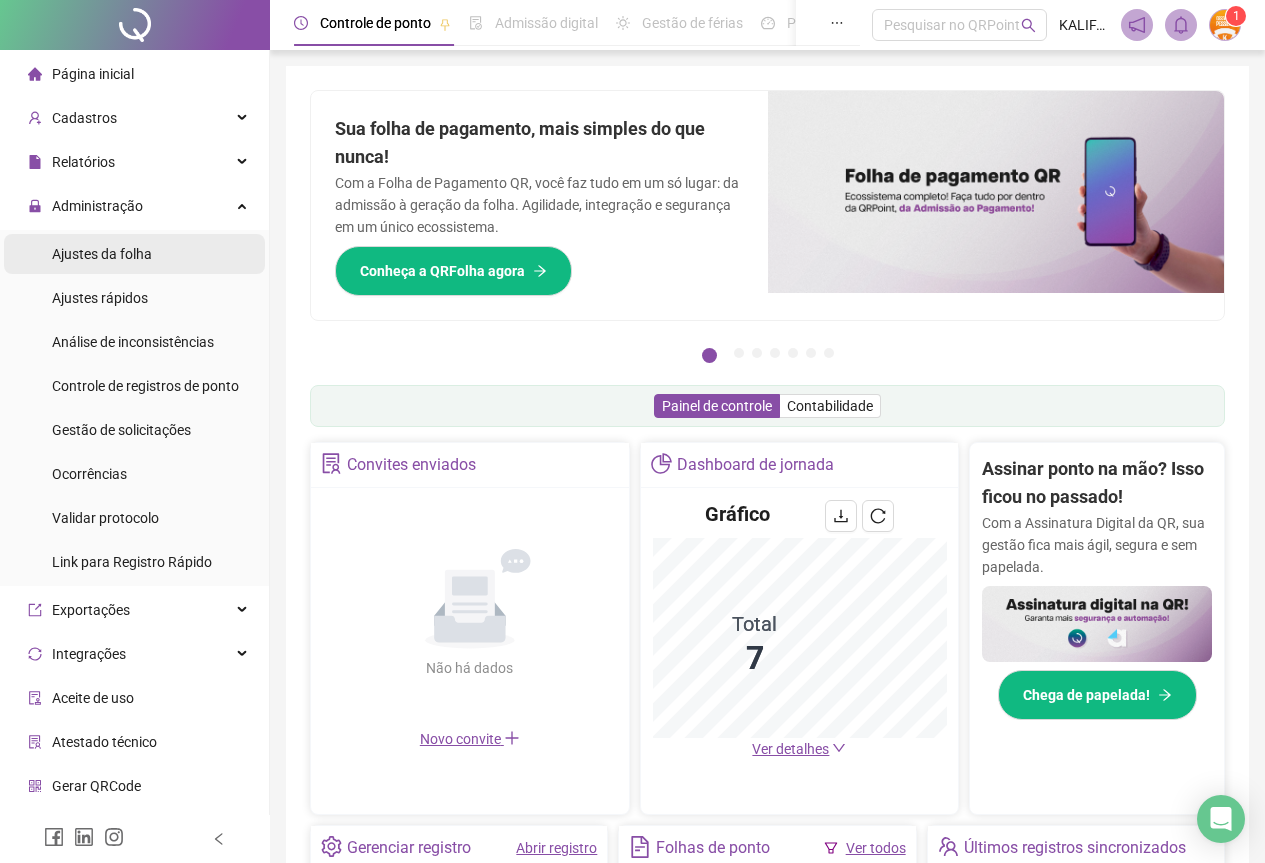 click on "Ajustes da folha" at bounding box center (102, 254) 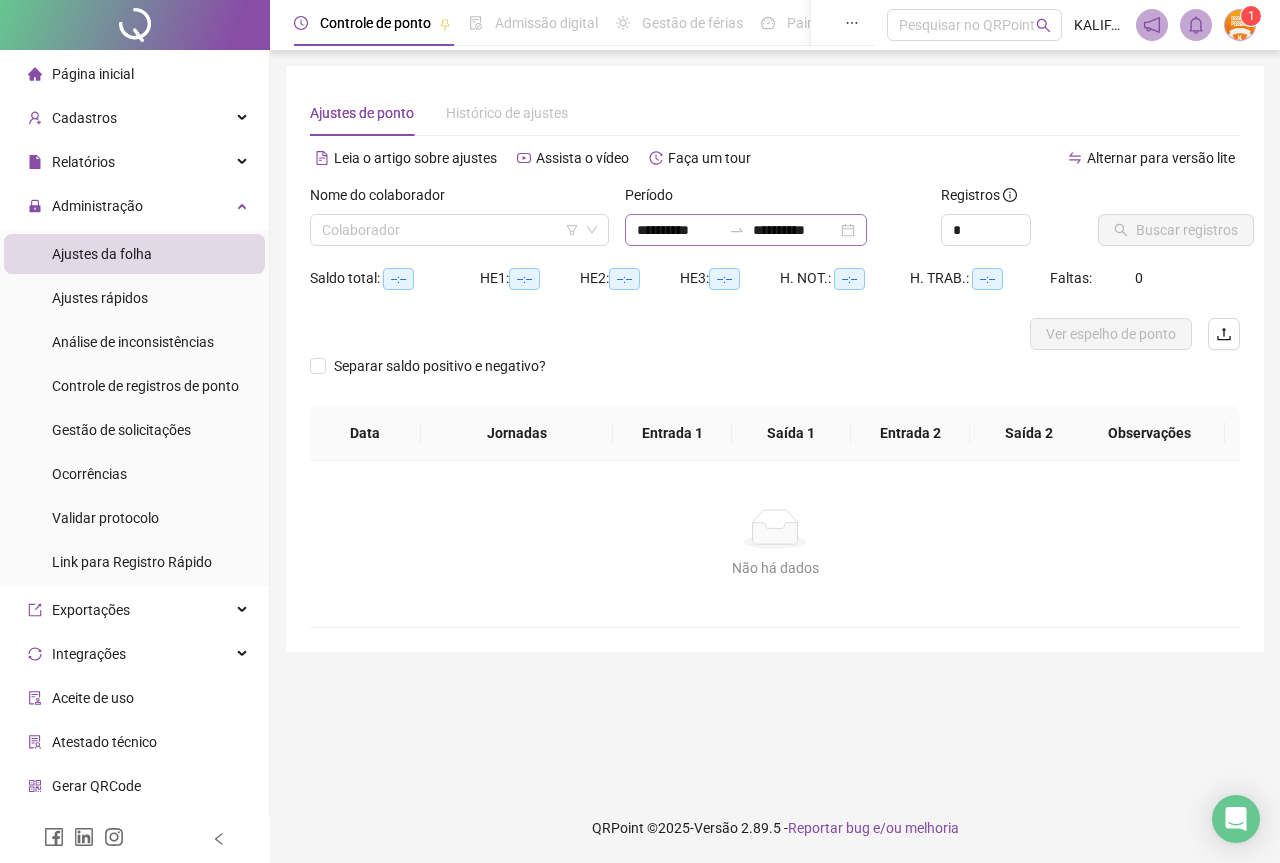 click on "**********" at bounding box center [746, 230] 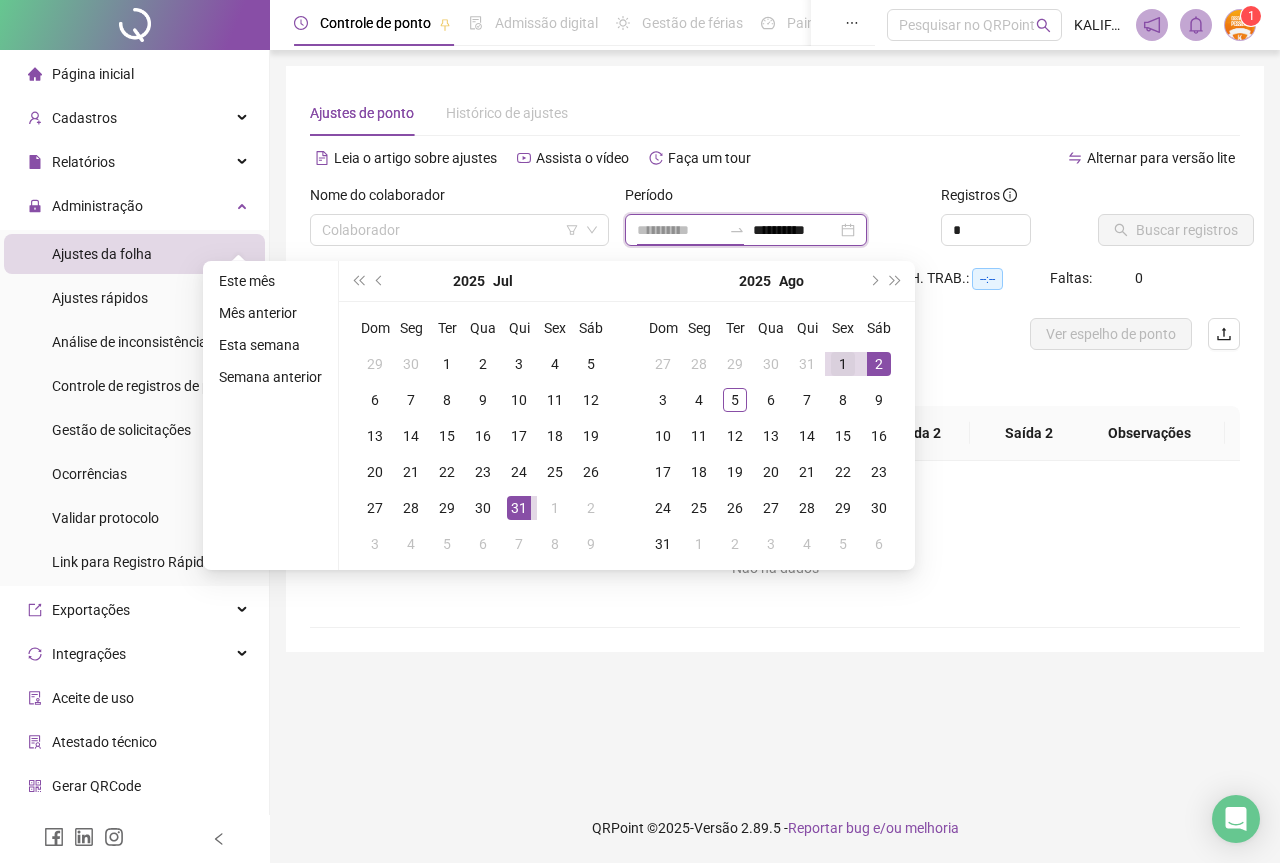 type on "**********" 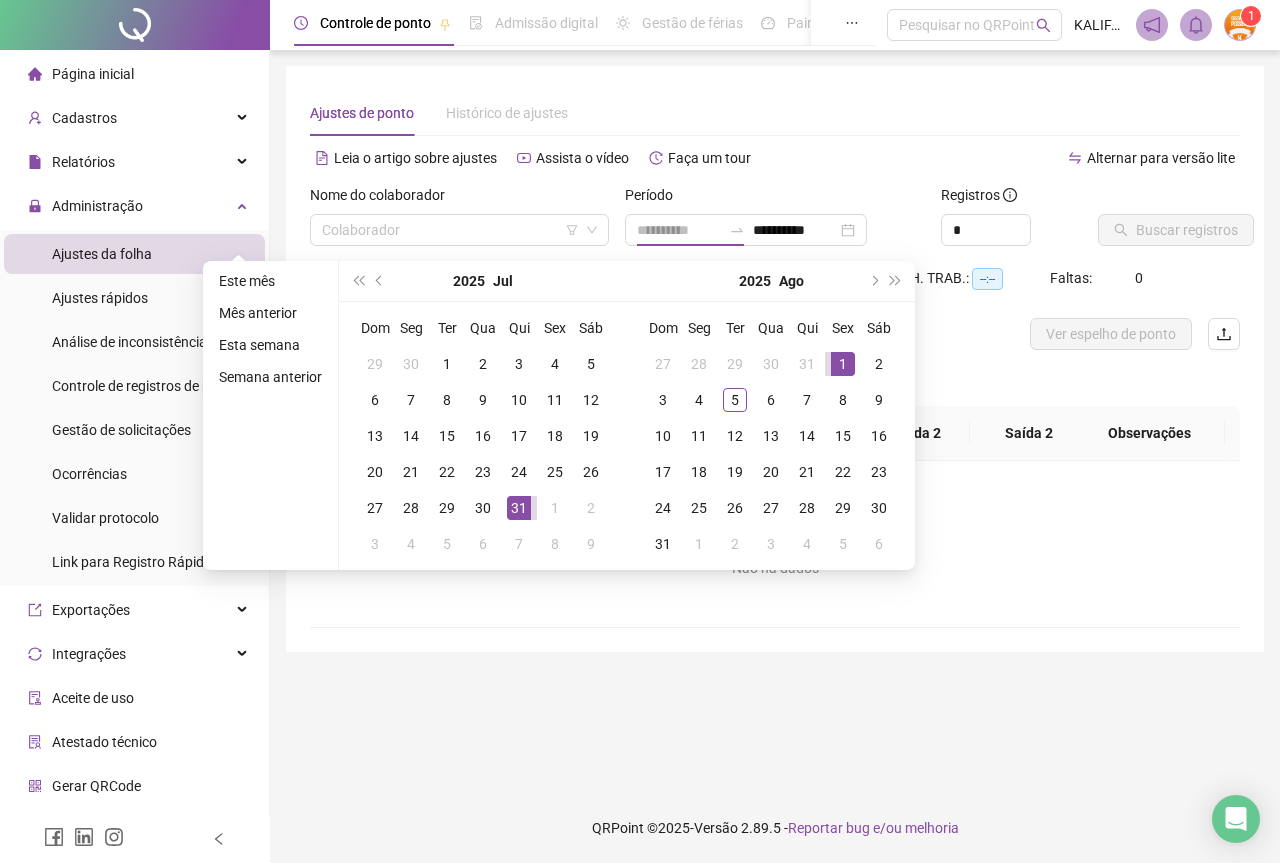 click on "1" at bounding box center [843, 364] 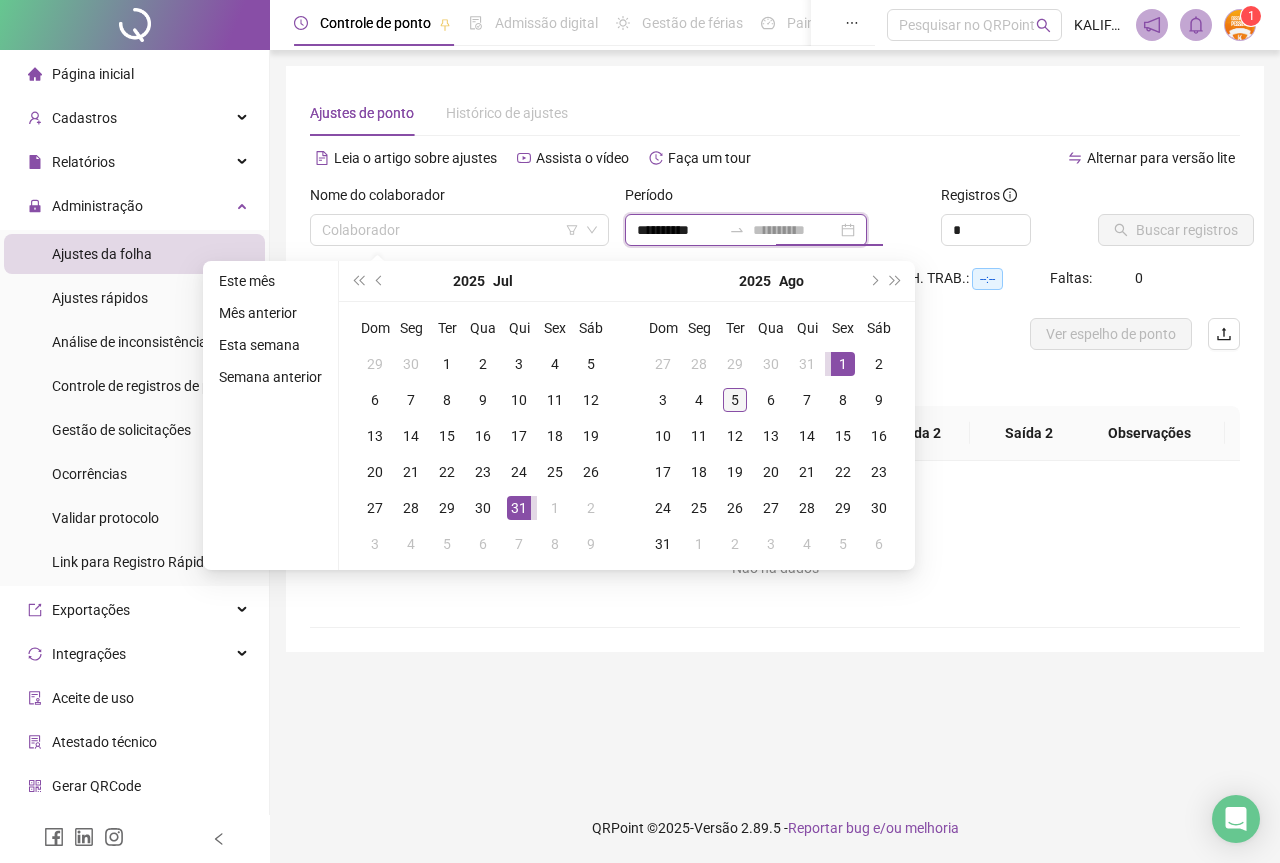 type on "**********" 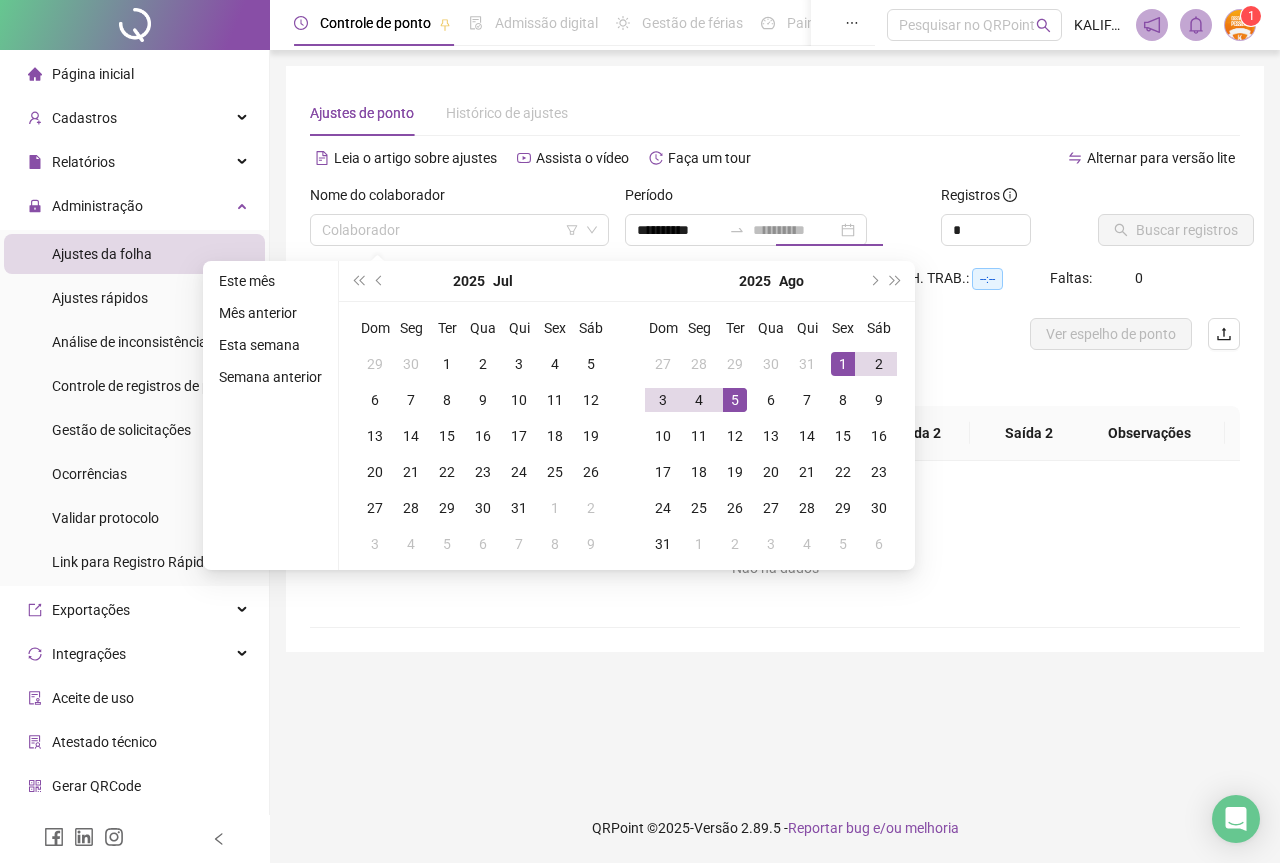 click on "5" at bounding box center [735, 400] 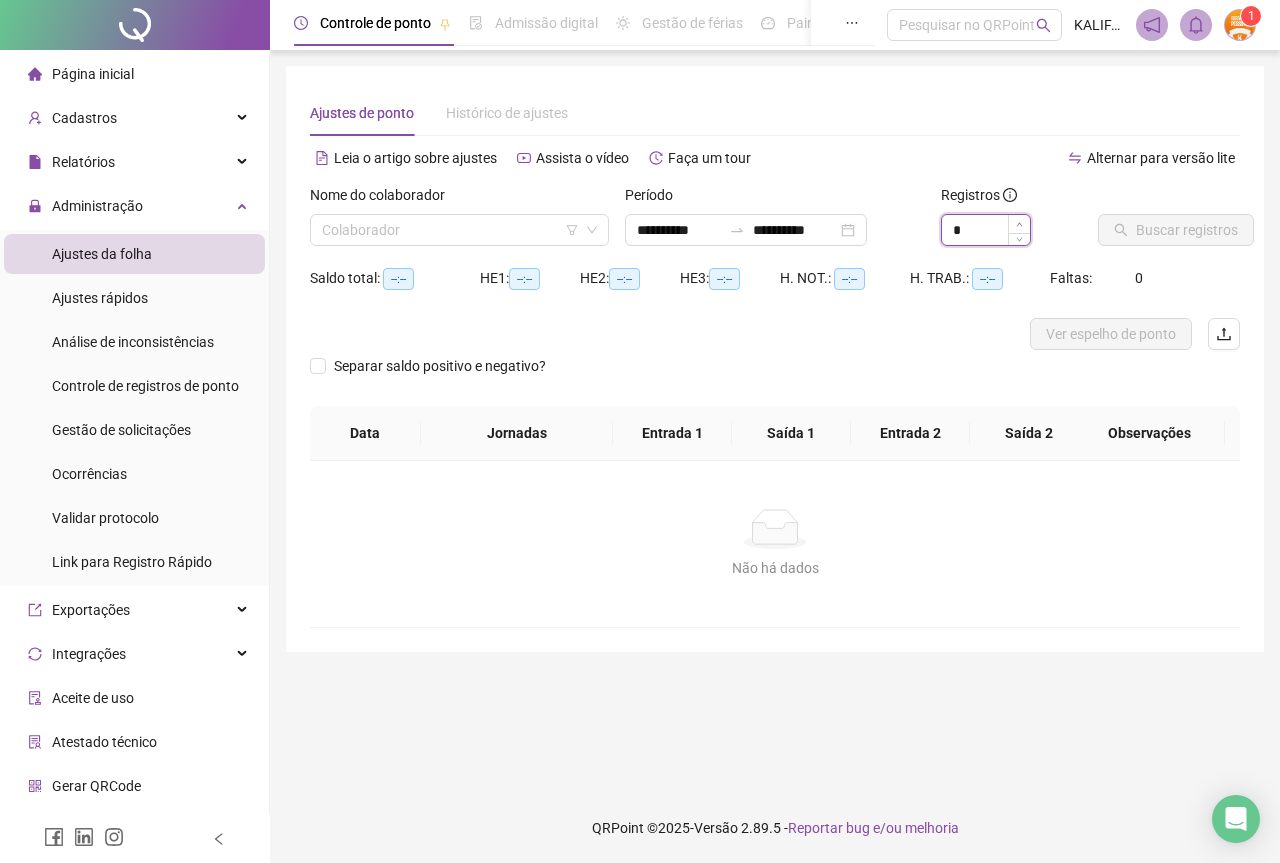 type on "*" 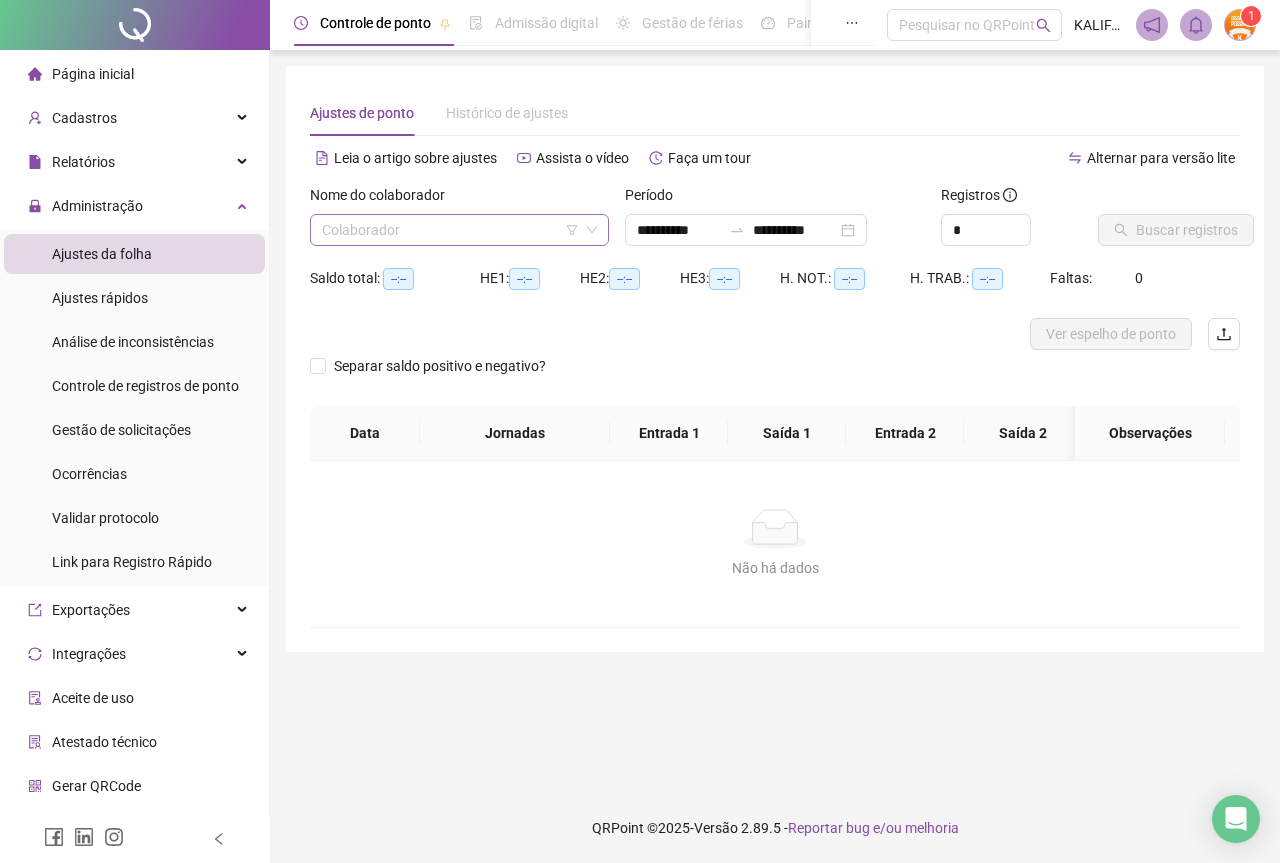 click at bounding box center (450, 230) 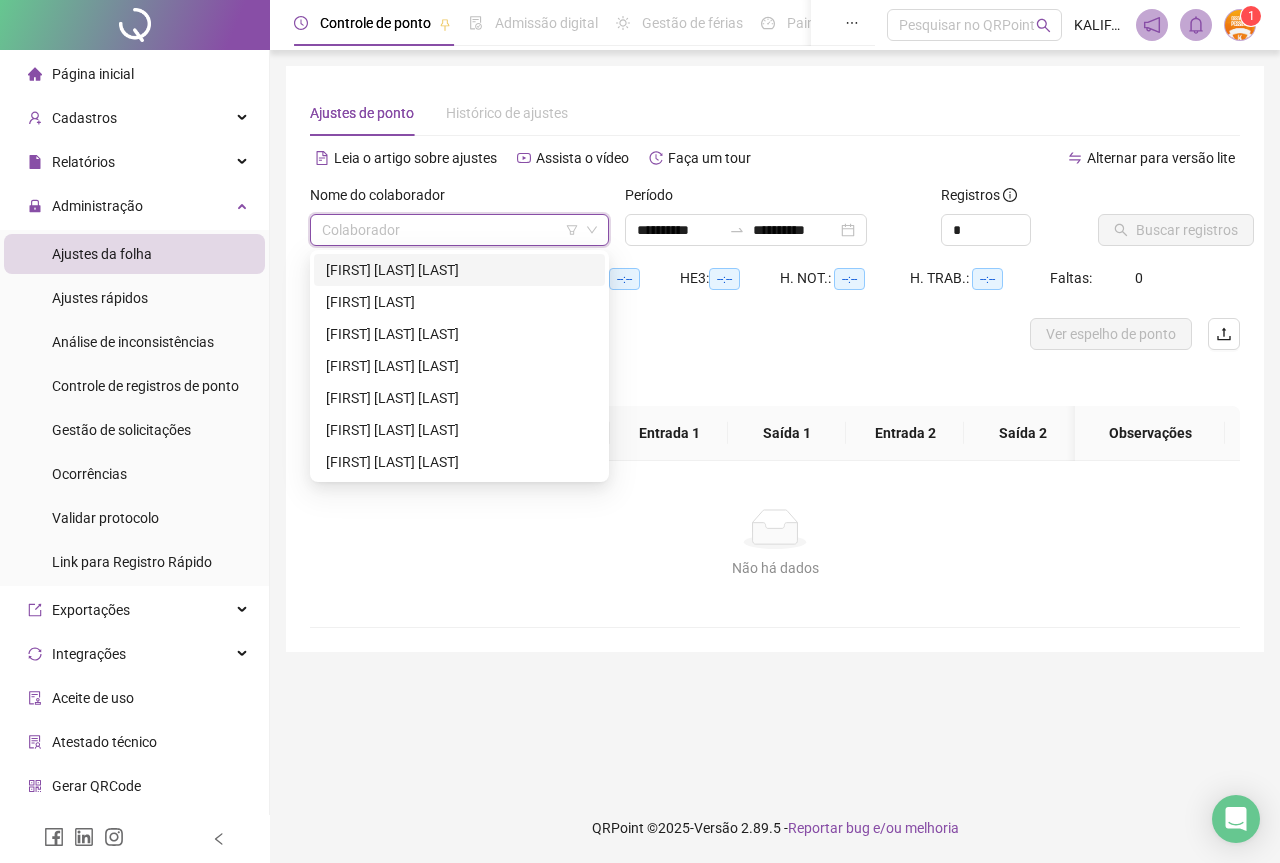 click on "[FIRST] [LAST] [LAST]" at bounding box center (459, 270) 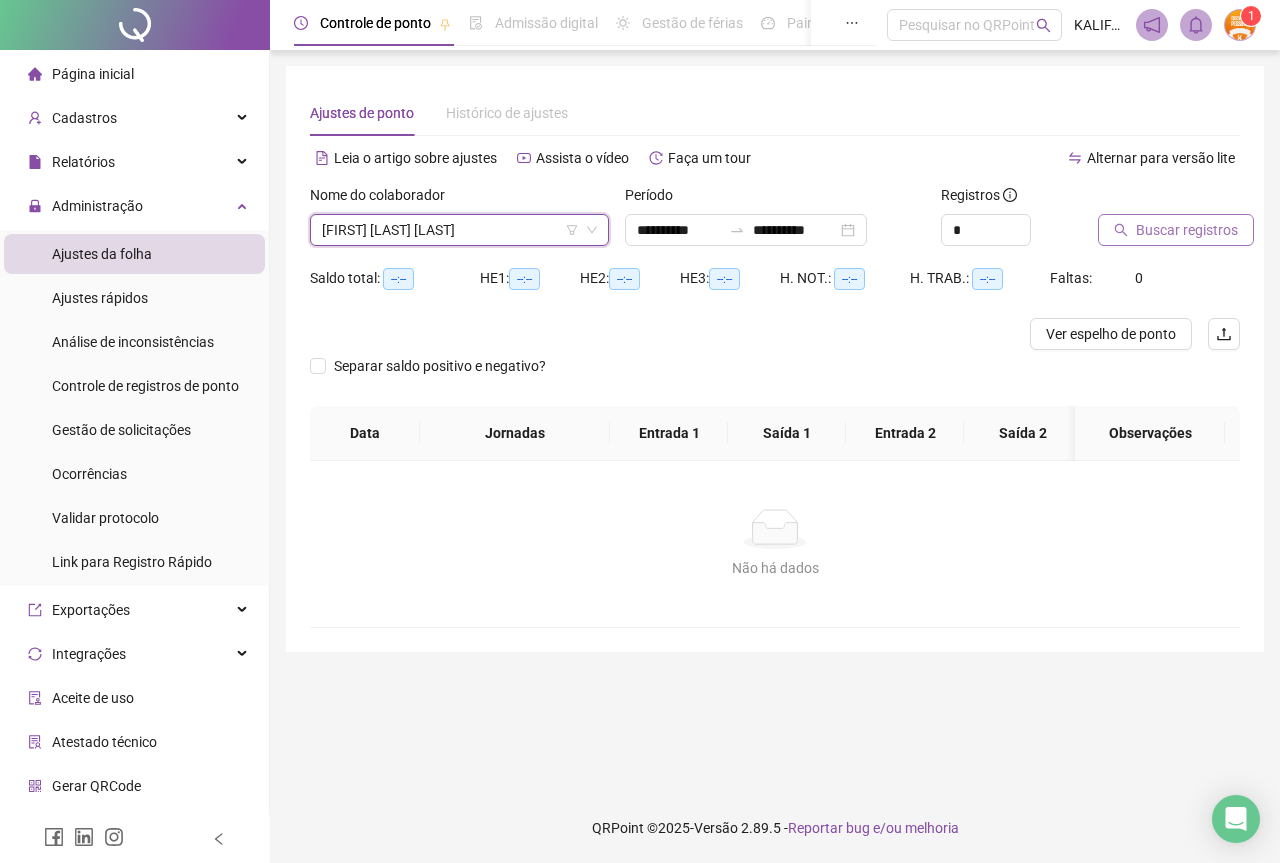 click on "Buscar registros" at bounding box center (1176, 230) 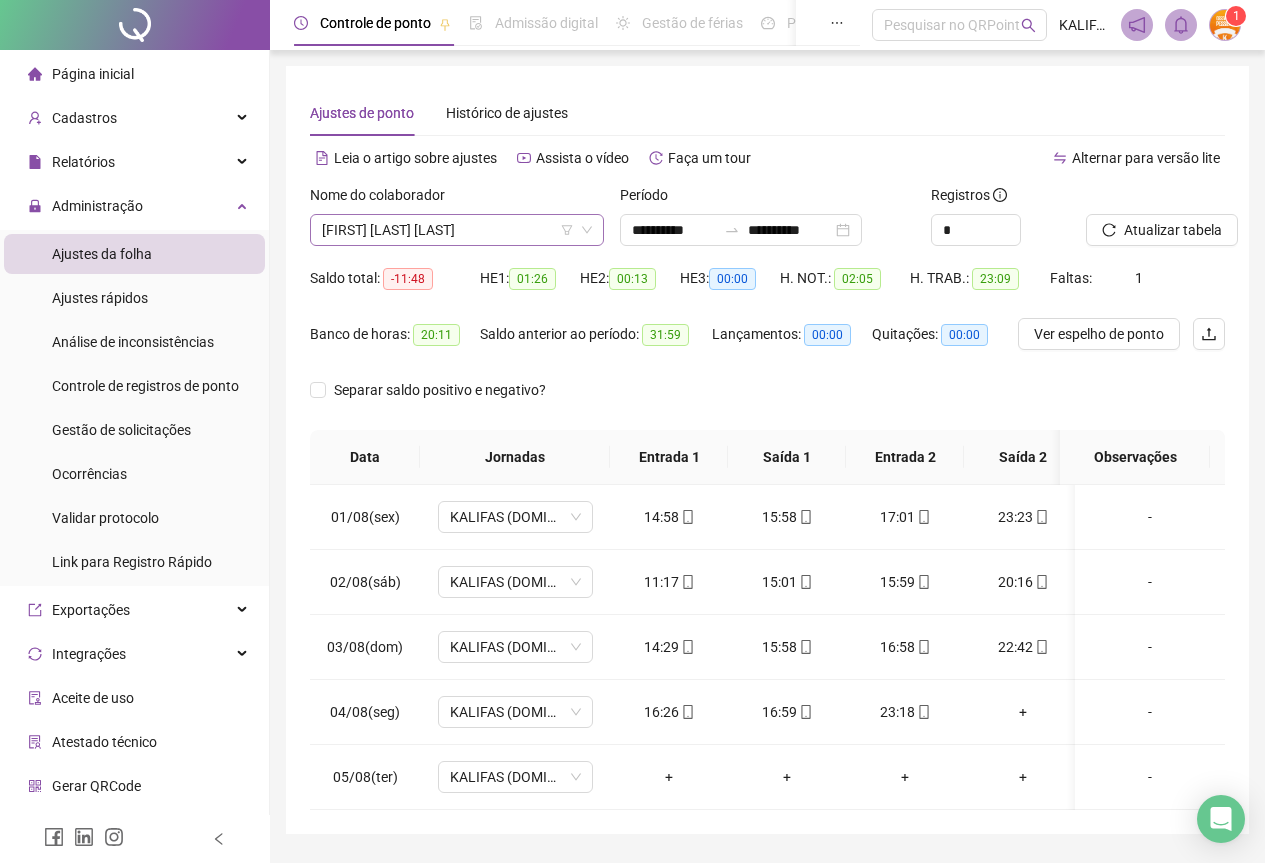 click on "[FIRST] [LAST] [LAST]" at bounding box center [457, 230] 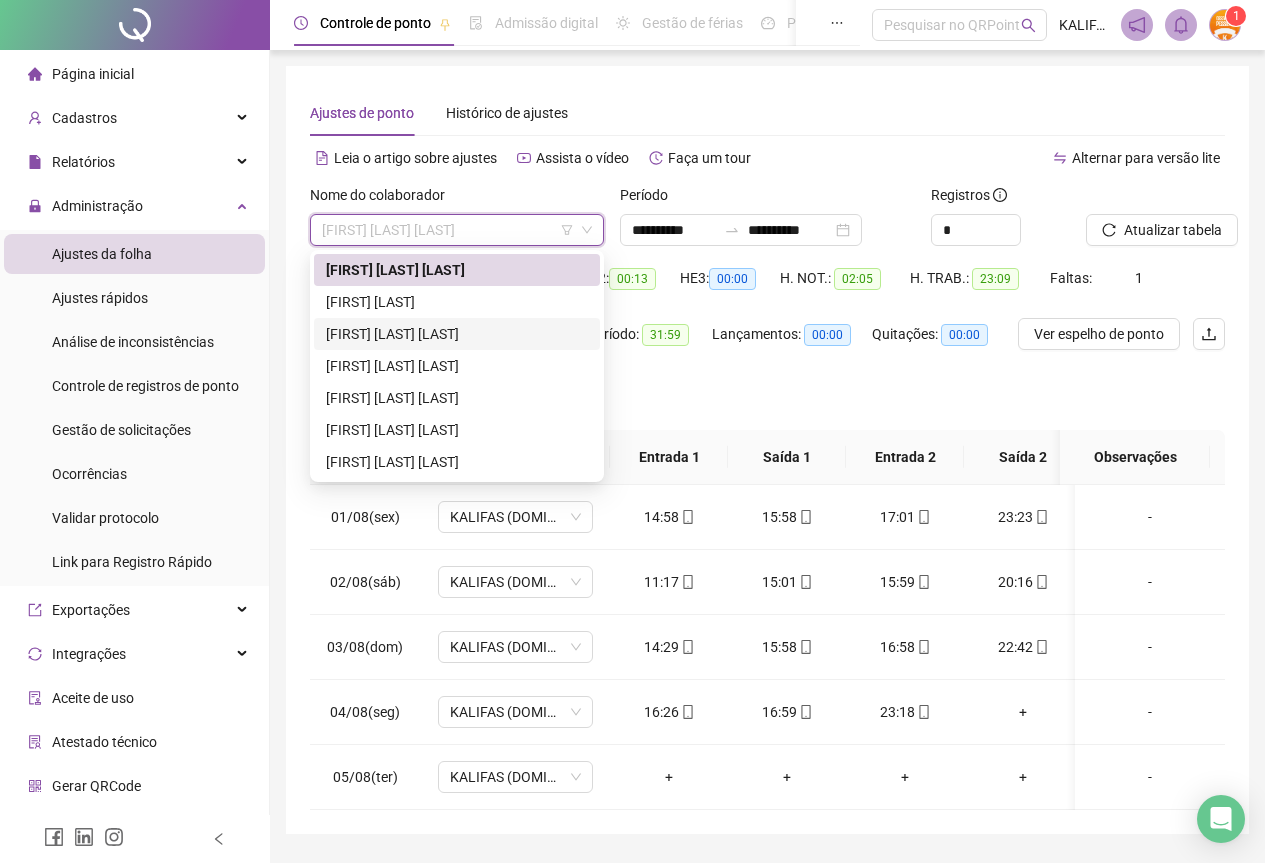click on "[FIRST] [LAST] [LAST]" at bounding box center (457, 334) 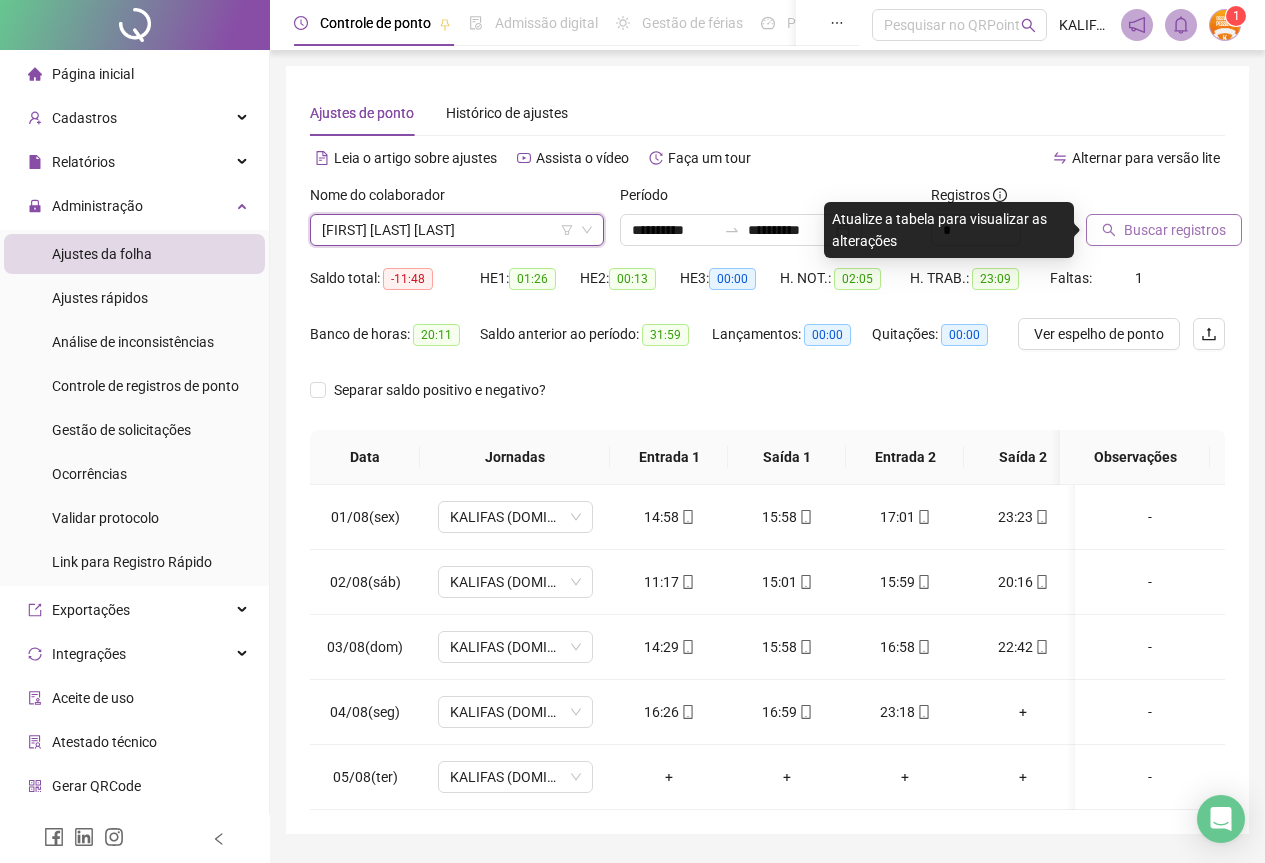 click on "Buscar registros" at bounding box center (1175, 230) 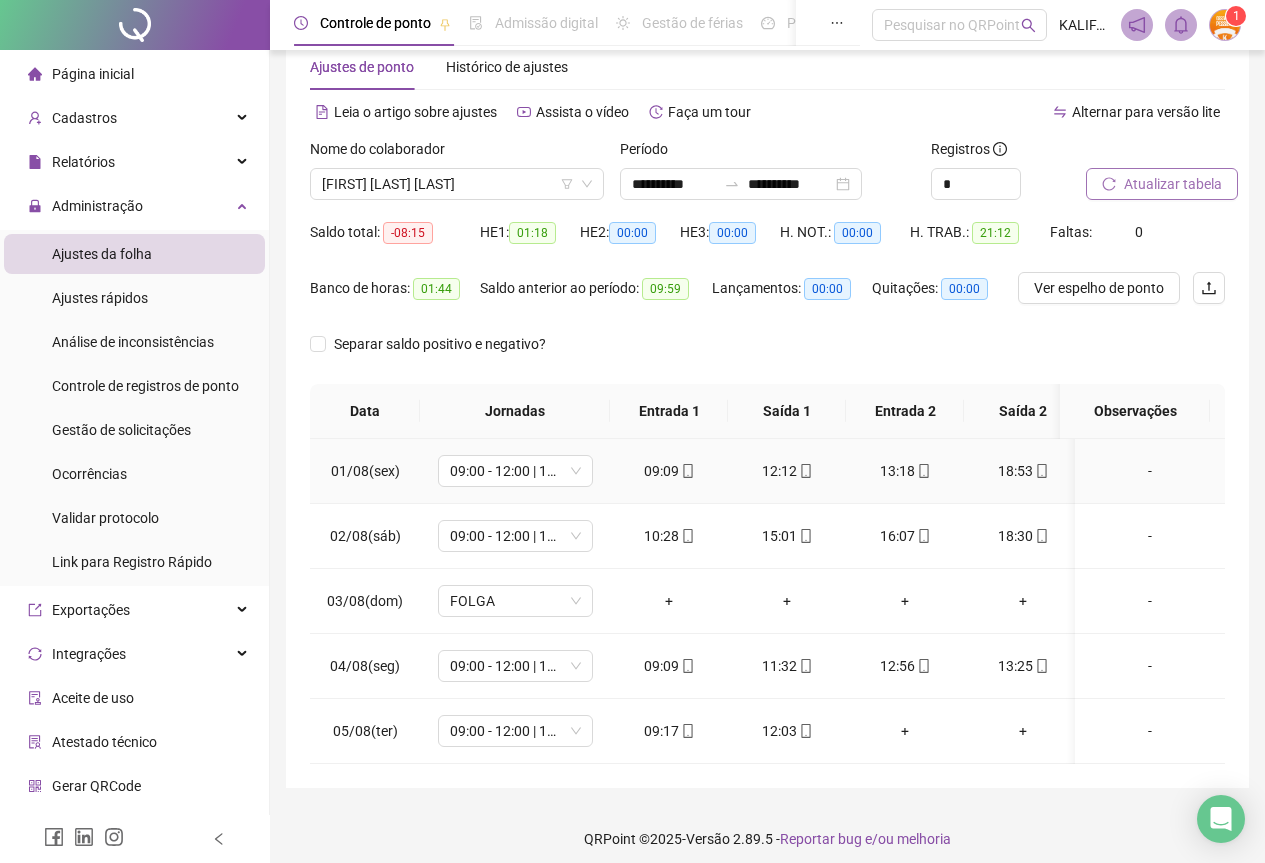 scroll, scrollTop: 72, scrollLeft: 0, axis: vertical 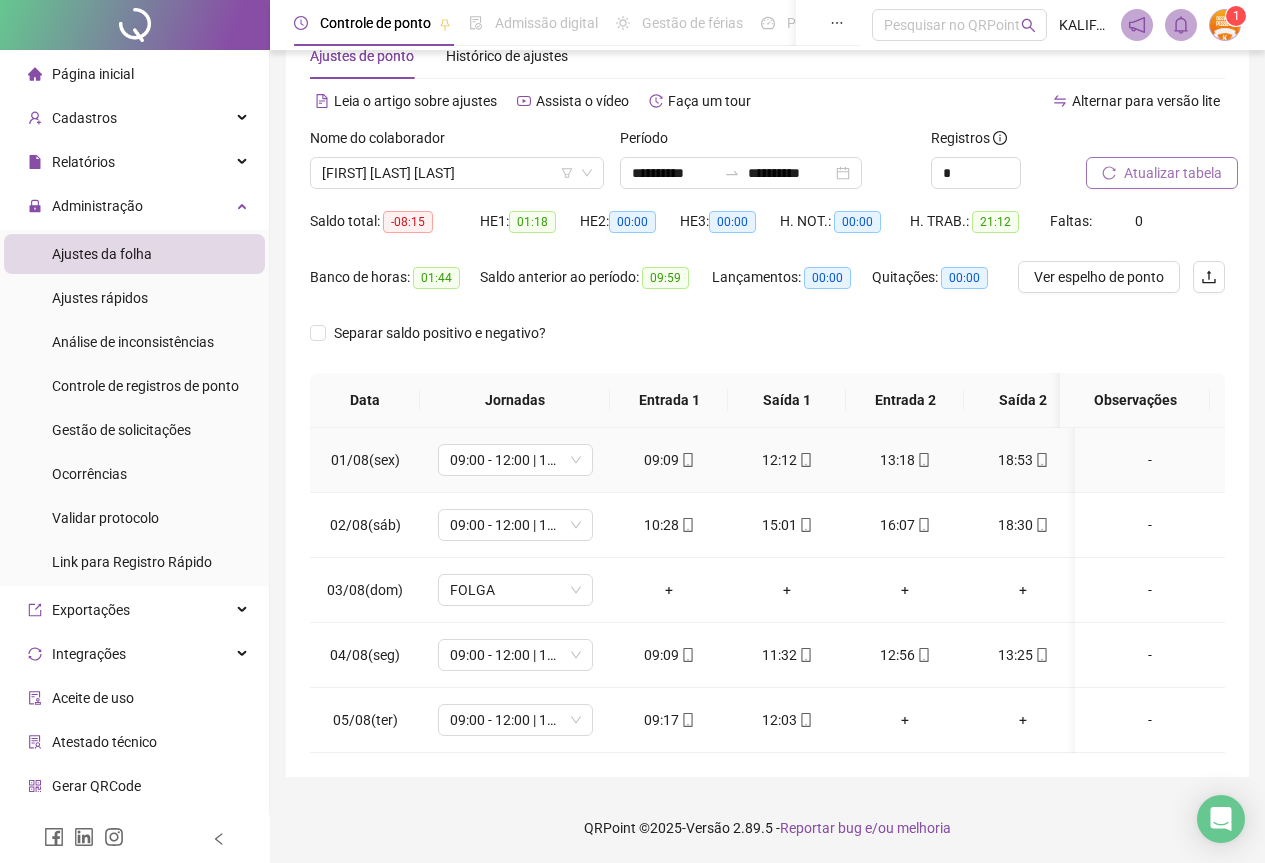 click on "09:09" at bounding box center (669, 460) 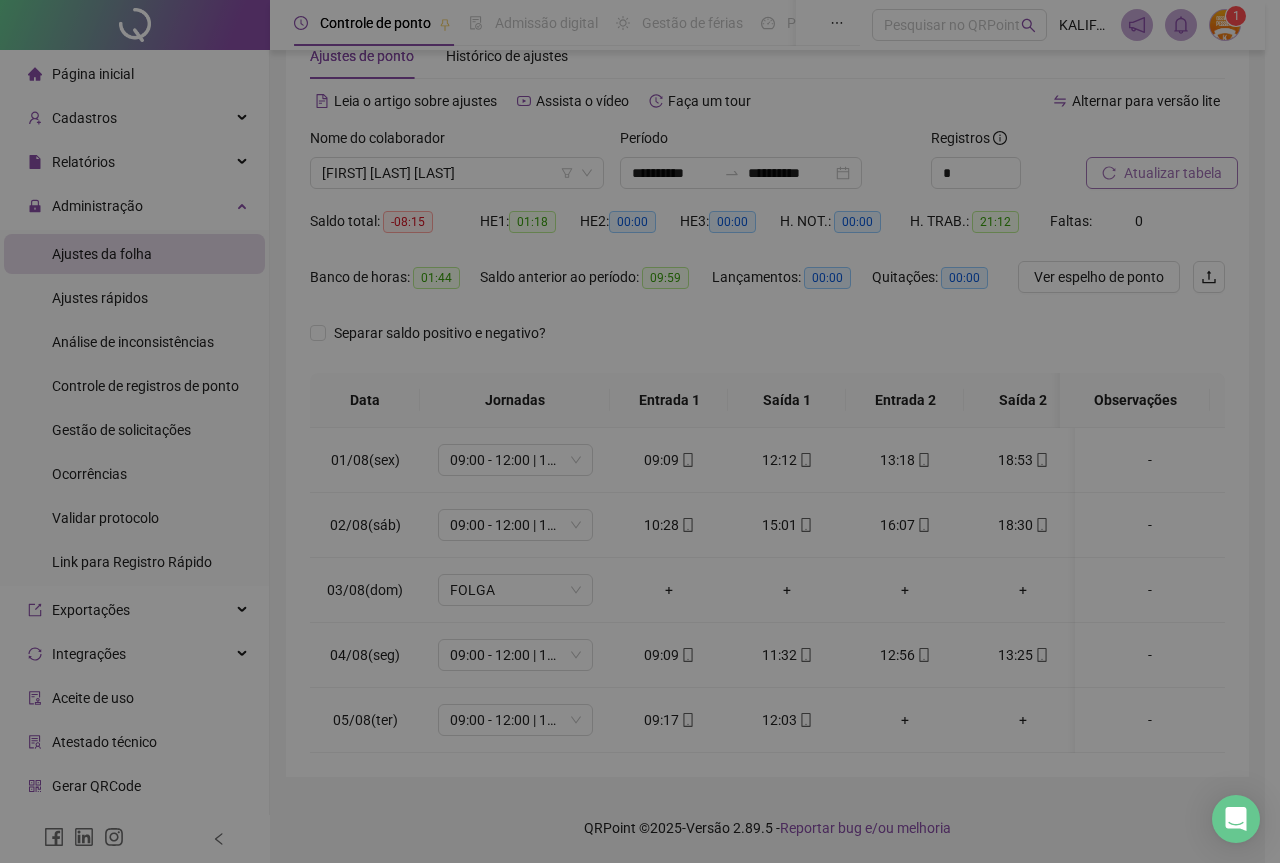 type on "**********" 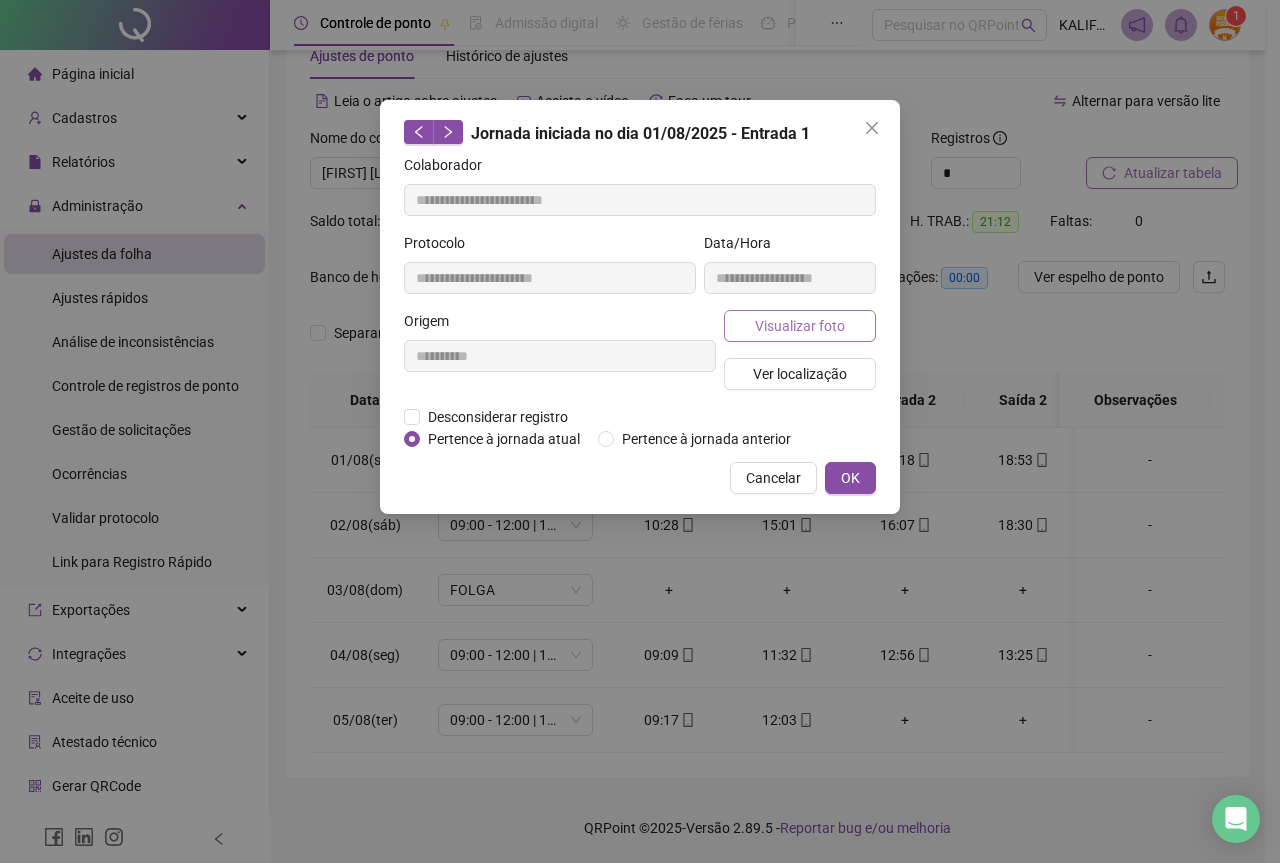 click on "Visualizar foto" at bounding box center [800, 326] 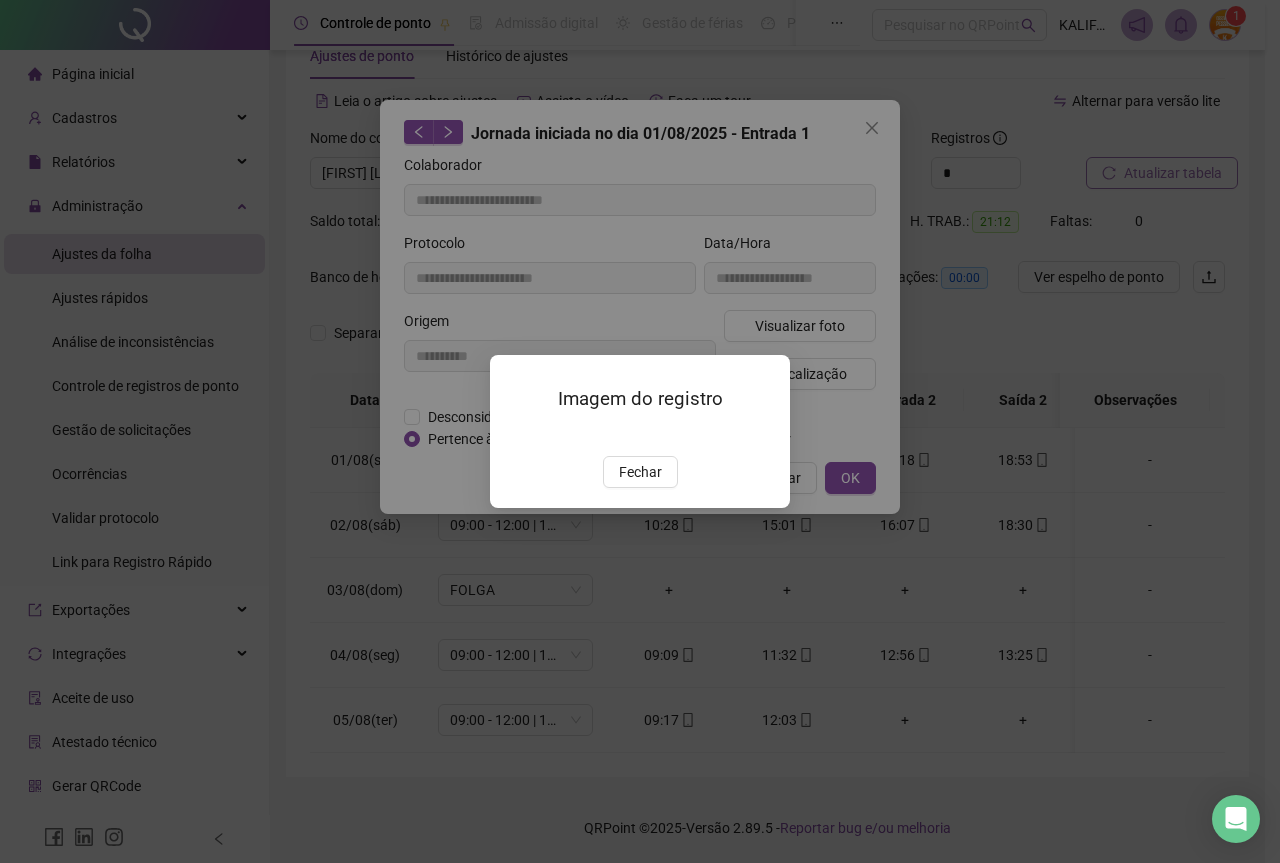 click on "Imagem do registro Fechar" at bounding box center [640, 431] 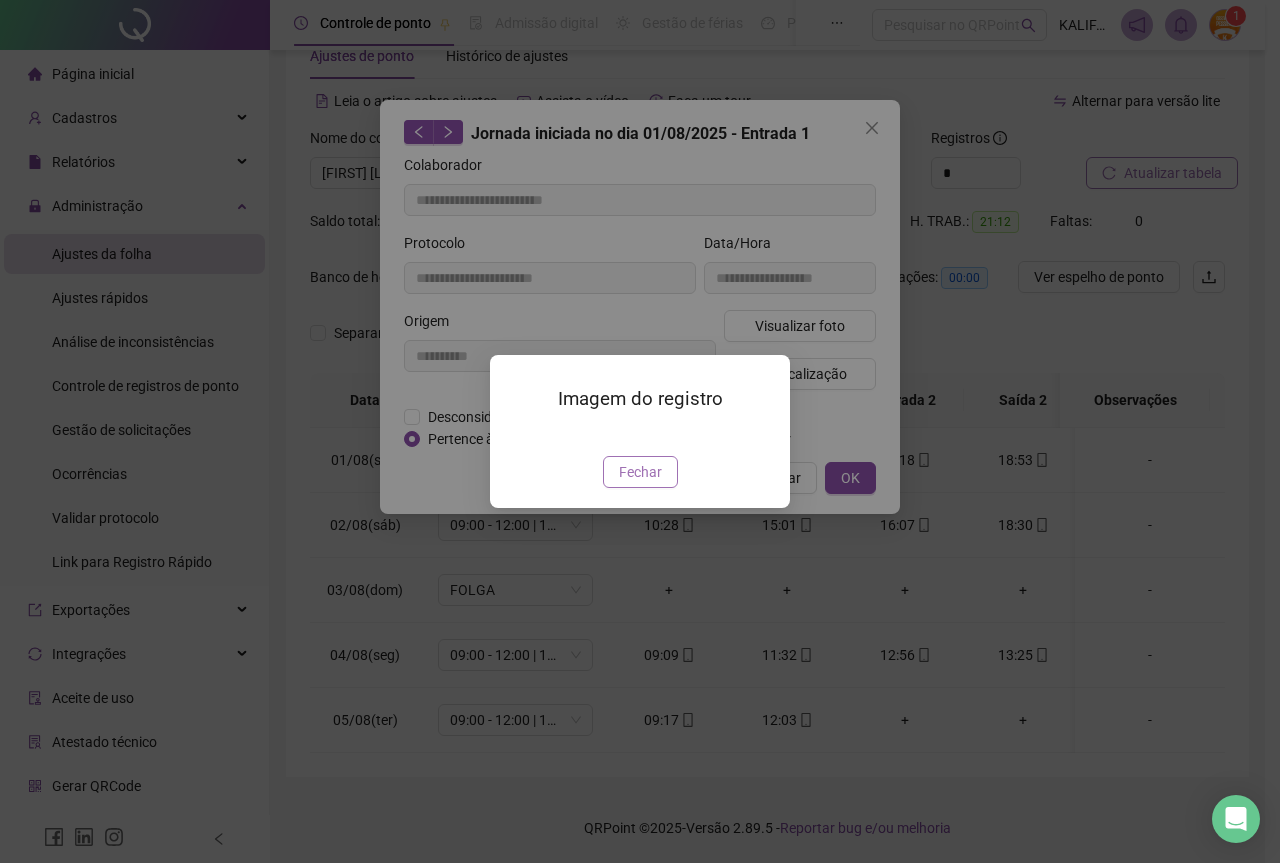 click on "Fechar" at bounding box center [640, 472] 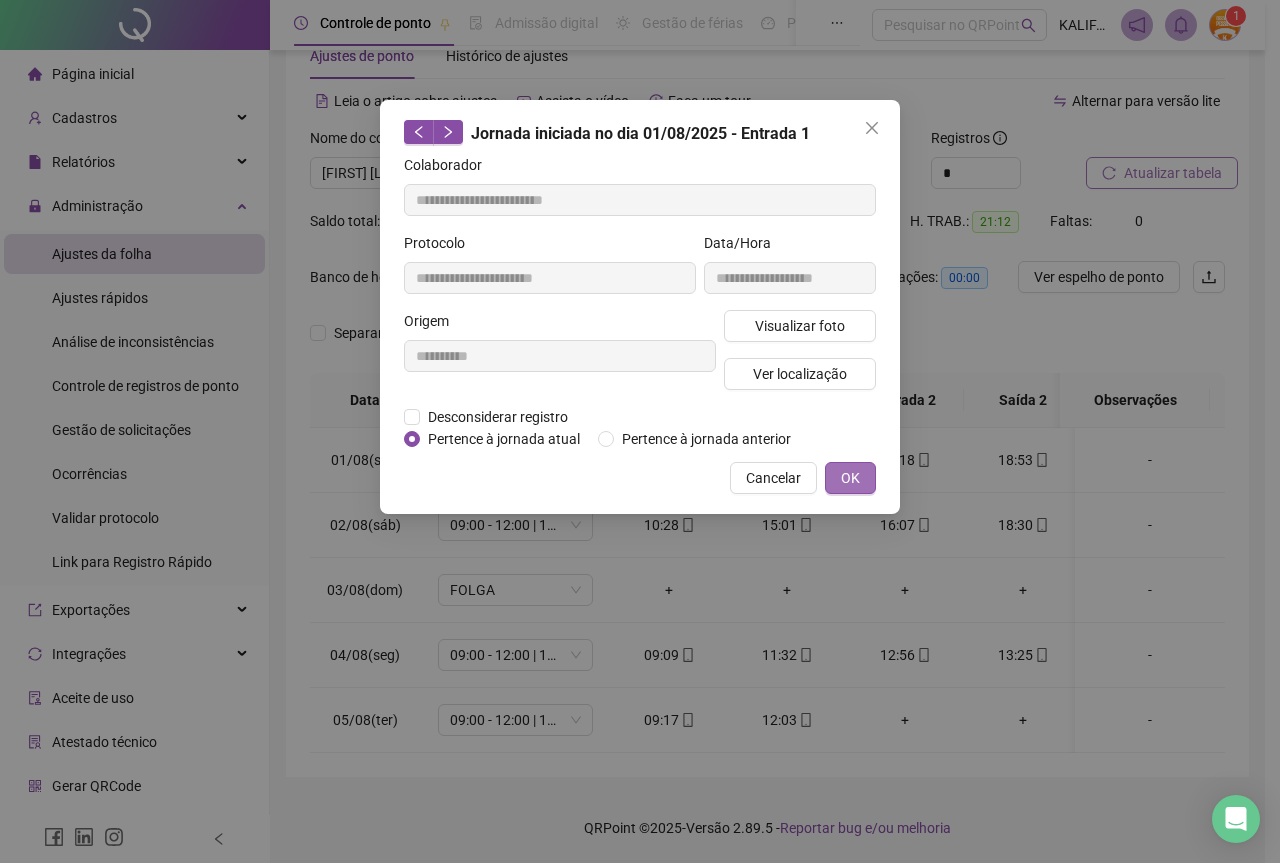 click on "OK" at bounding box center [850, 478] 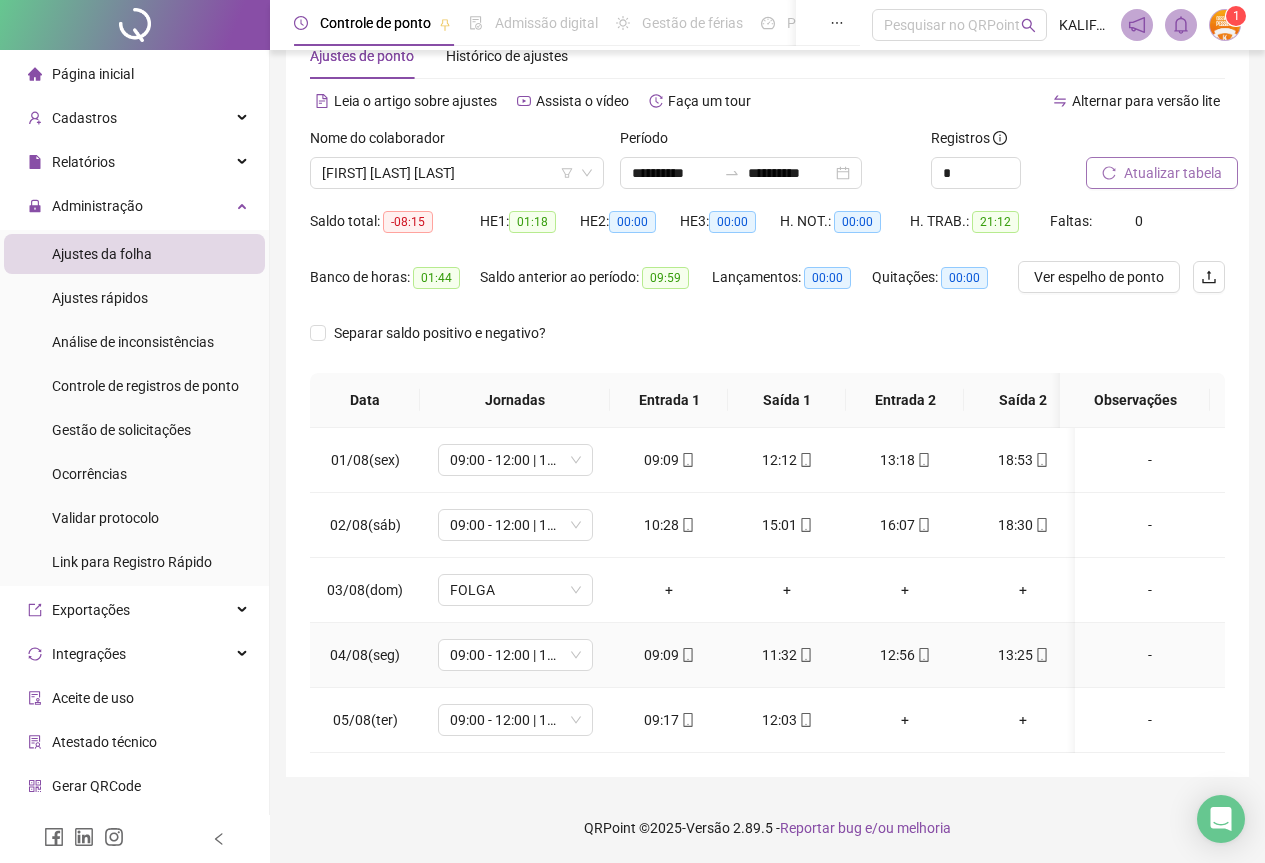 click 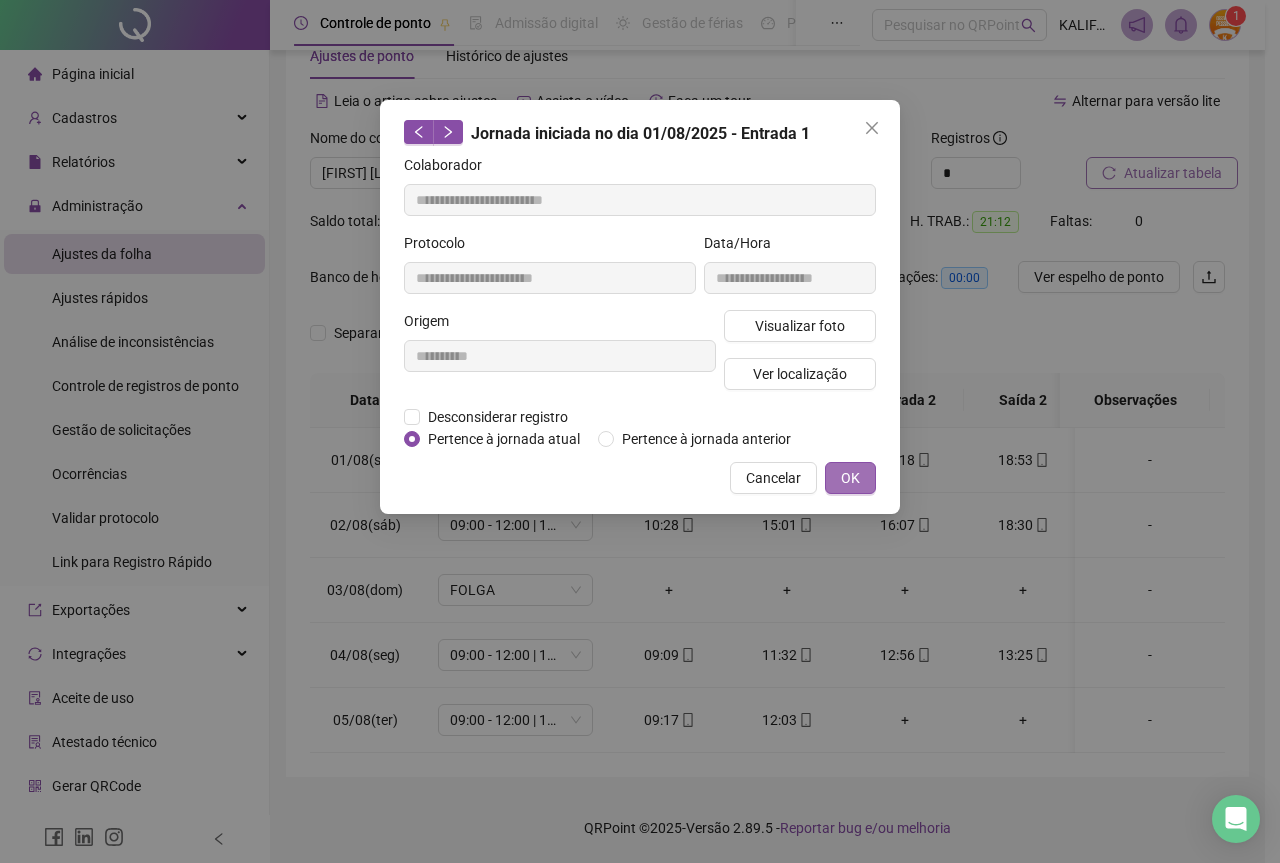 type on "**********" 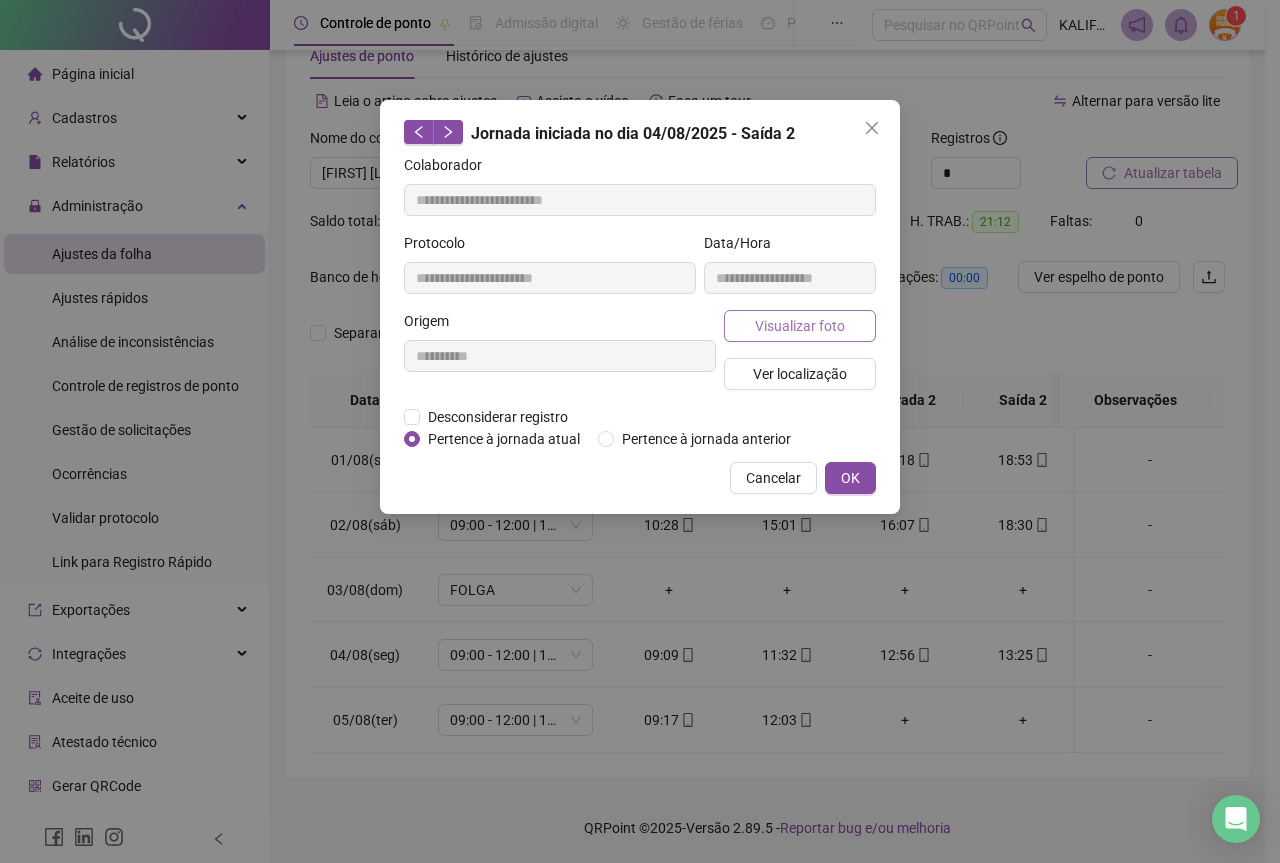 click on "Visualizar foto" at bounding box center (800, 326) 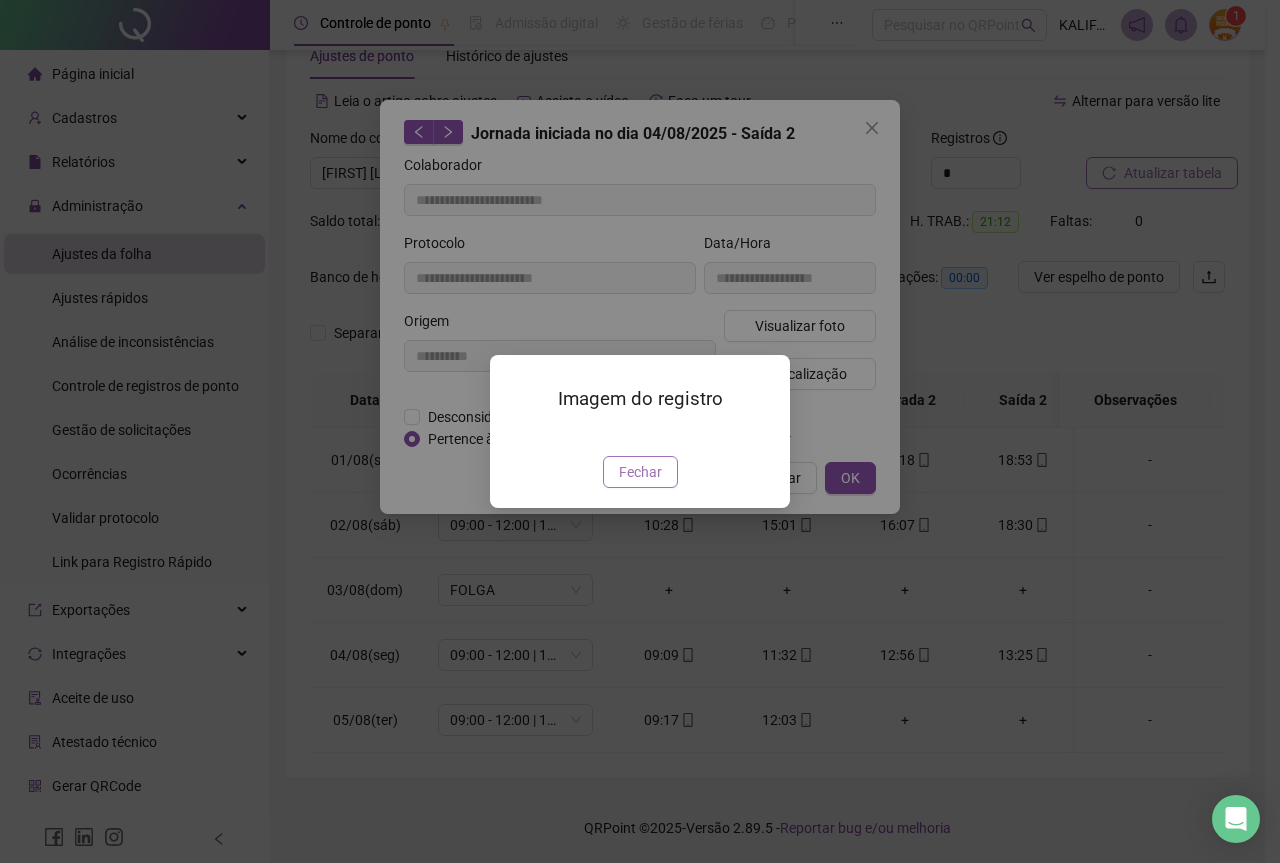 click on "Fechar" at bounding box center (640, 472) 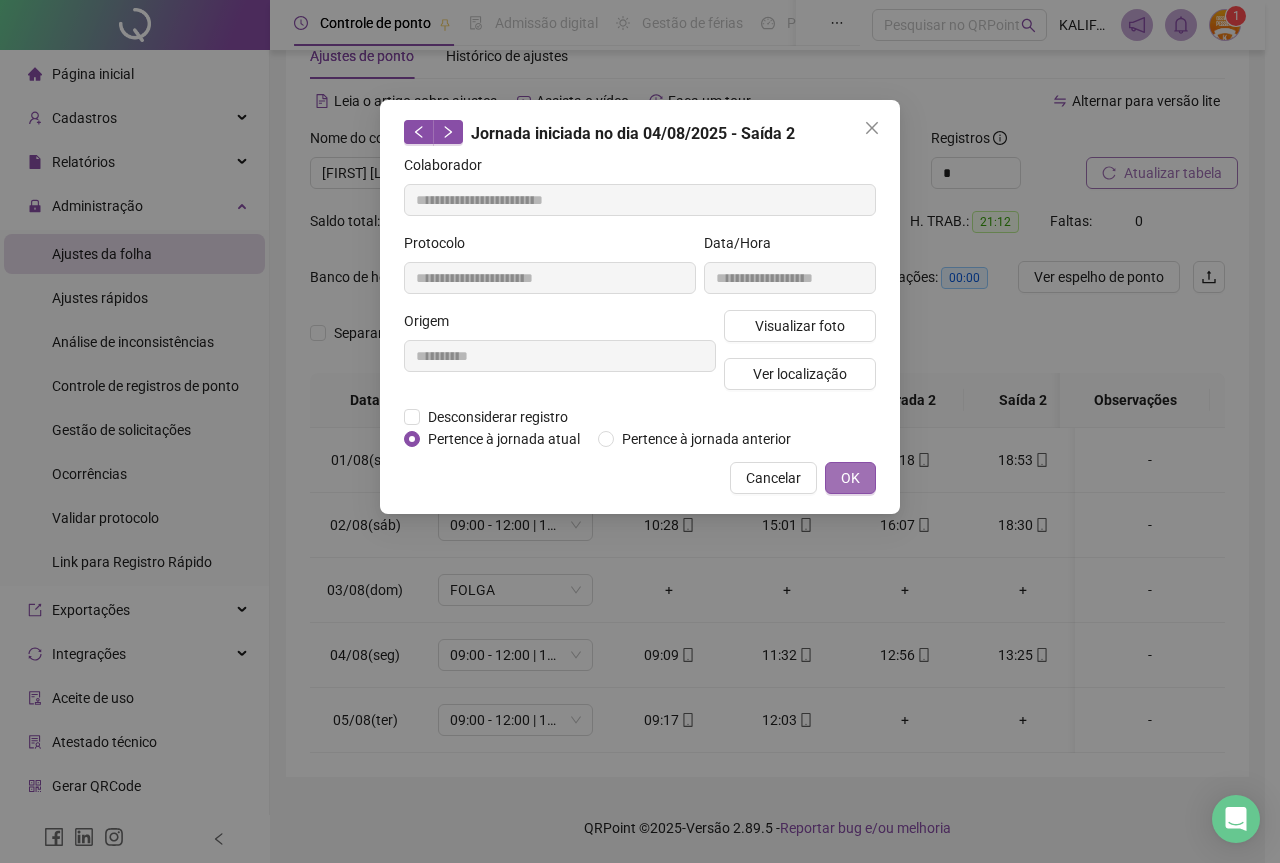 click on "OK" at bounding box center (850, 478) 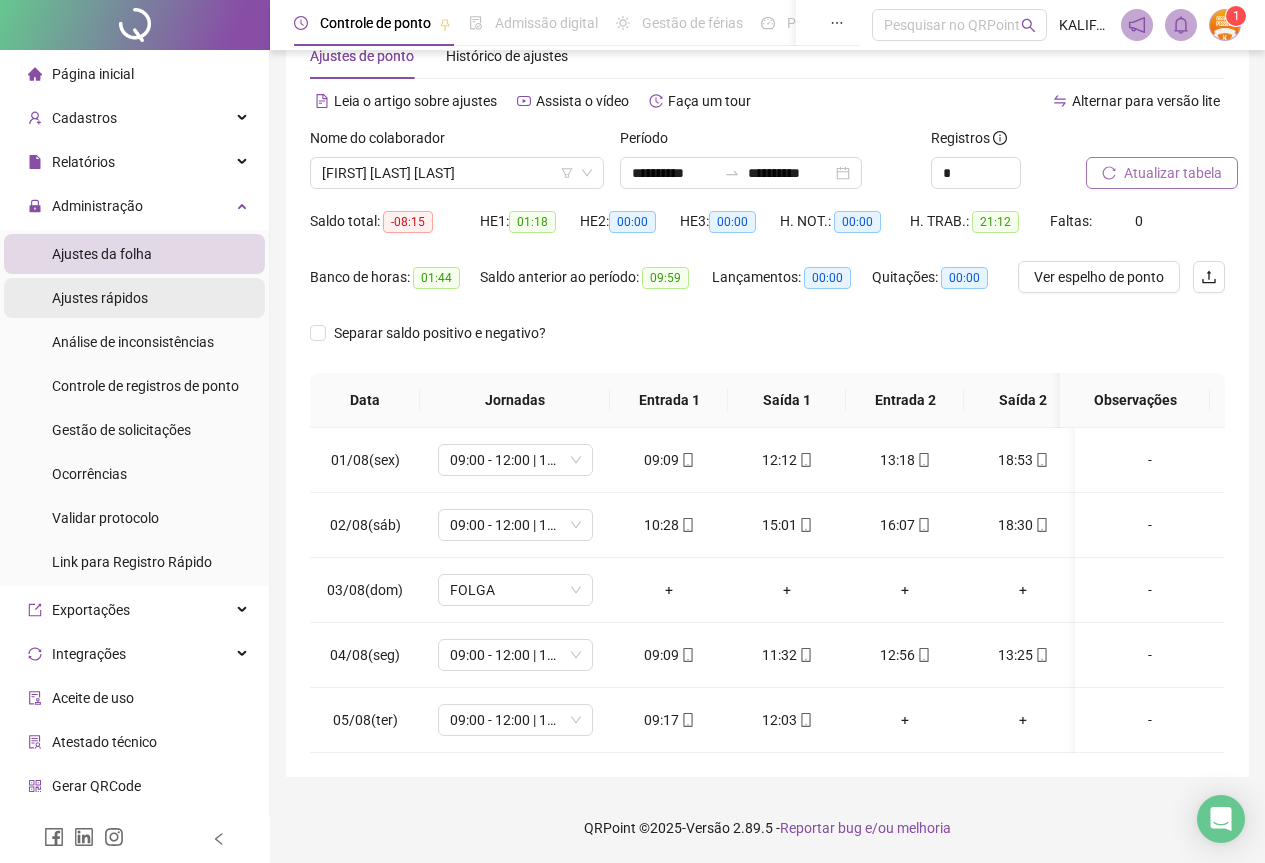 click on "Ajustes rápidos" at bounding box center (100, 298) 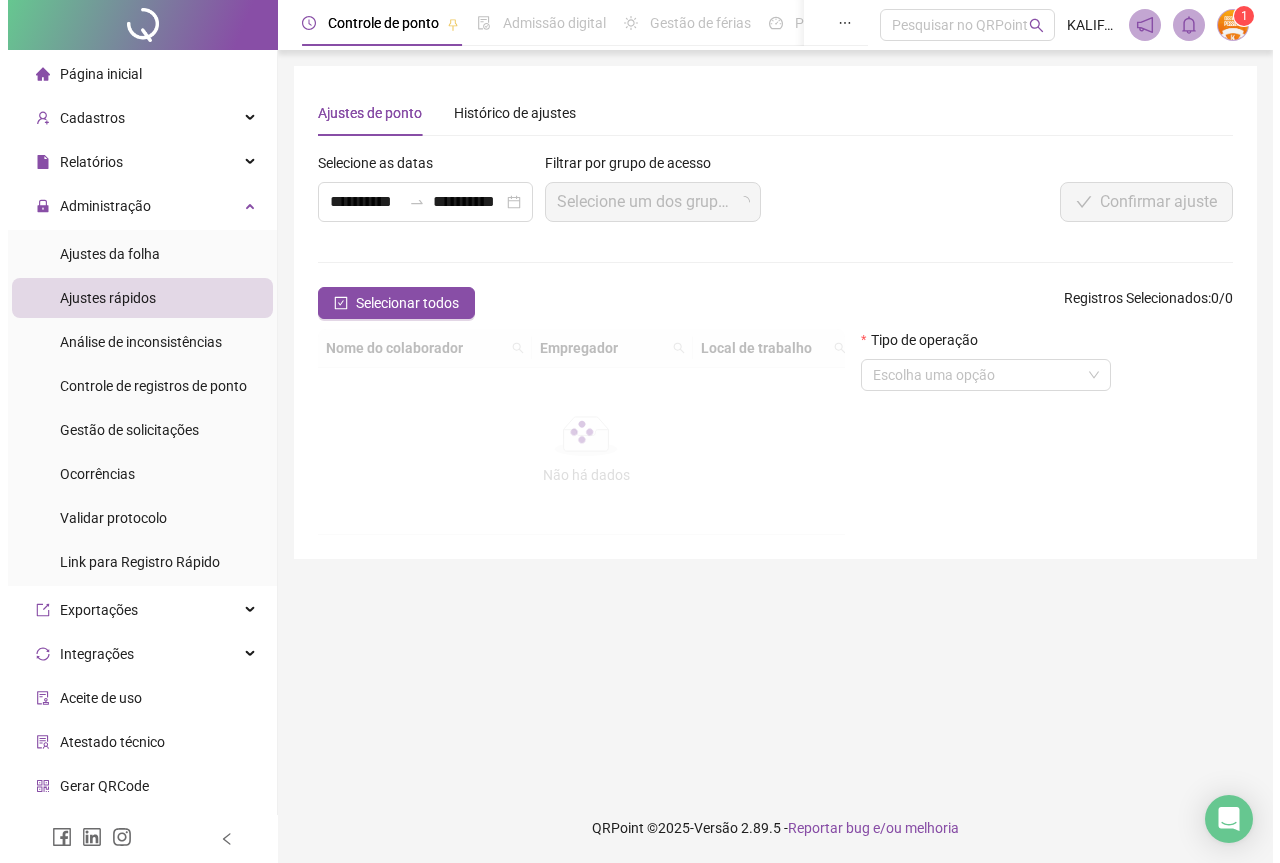 scroll, scrollTop: 0, scrollLeft: 0, axis: both 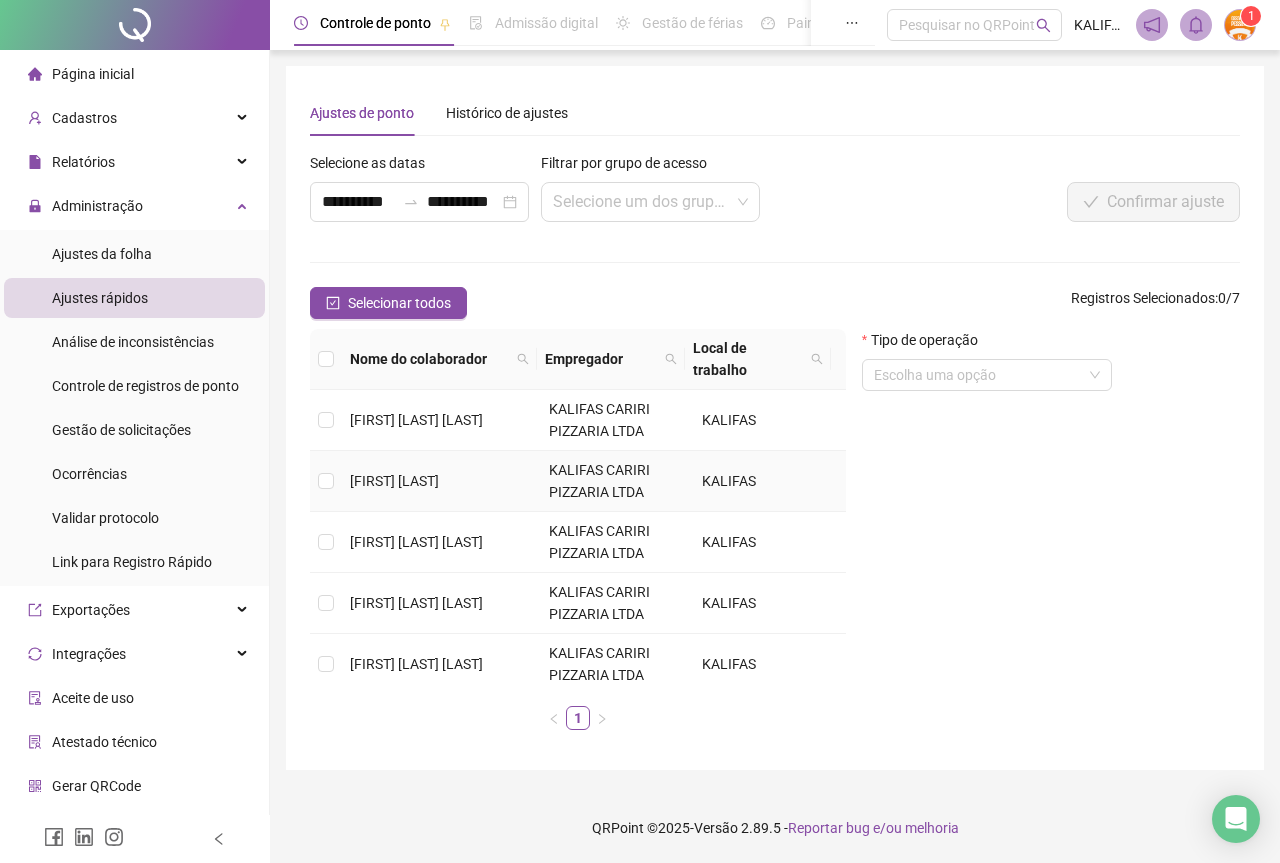 click at bounding box center (326, 481) 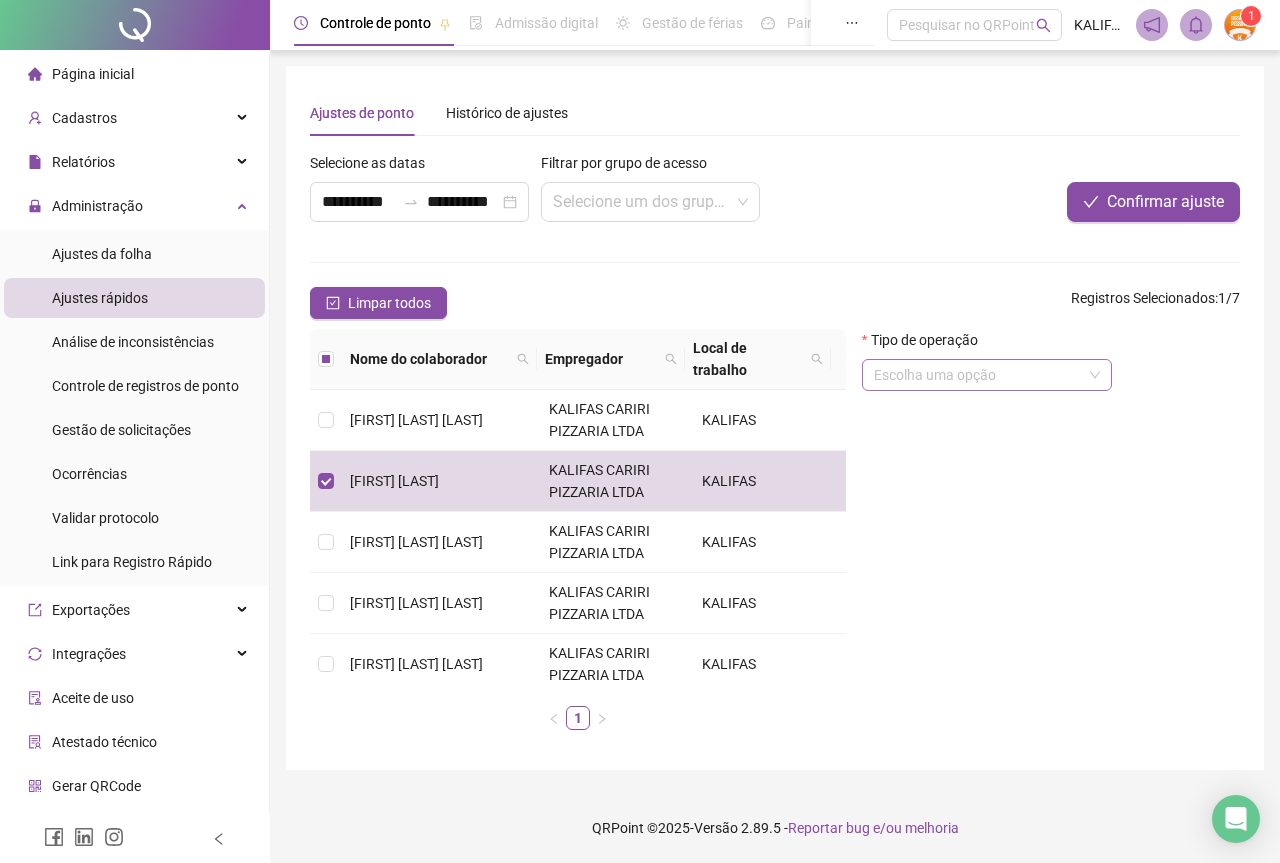 click at bounding box center [978, 375] 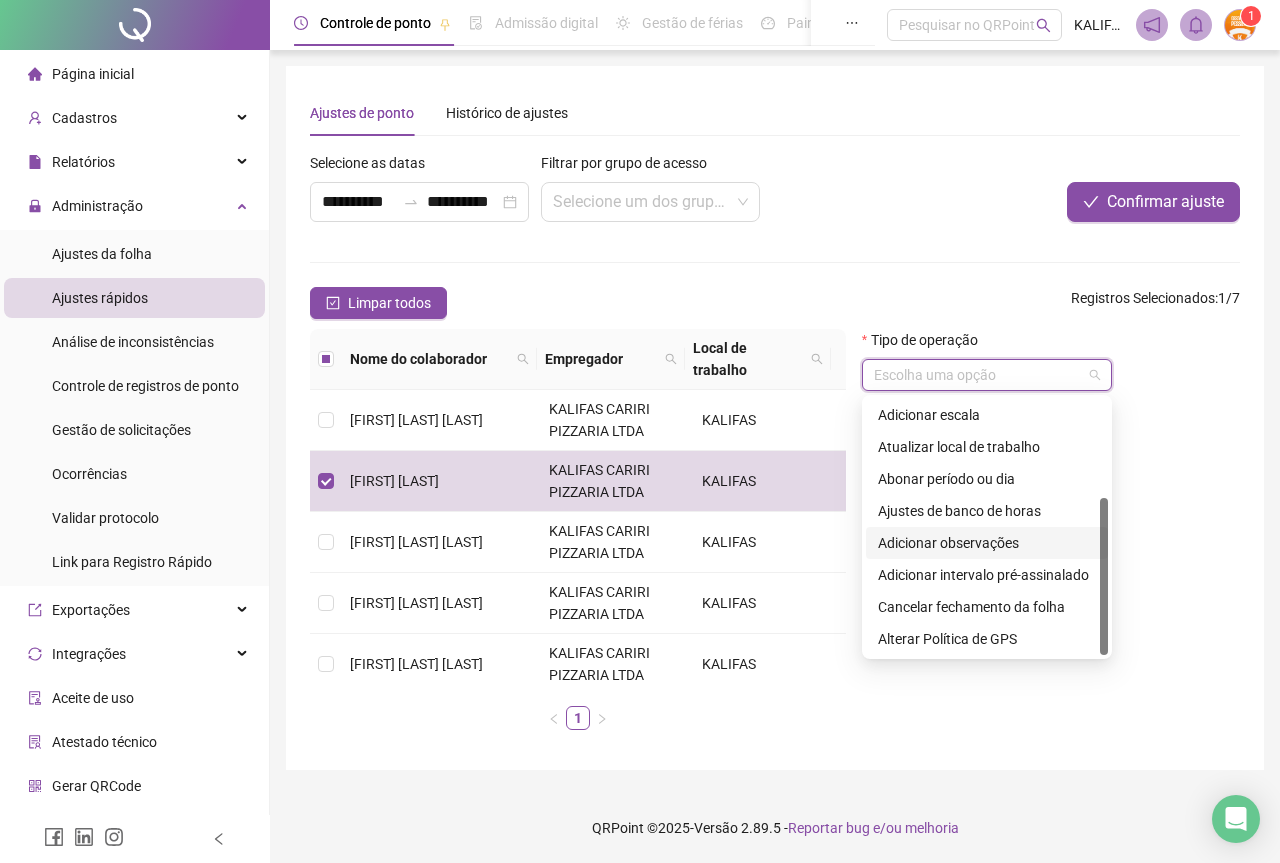 scroll, scrollTop: 0, scrollLeft: 0, axis: both 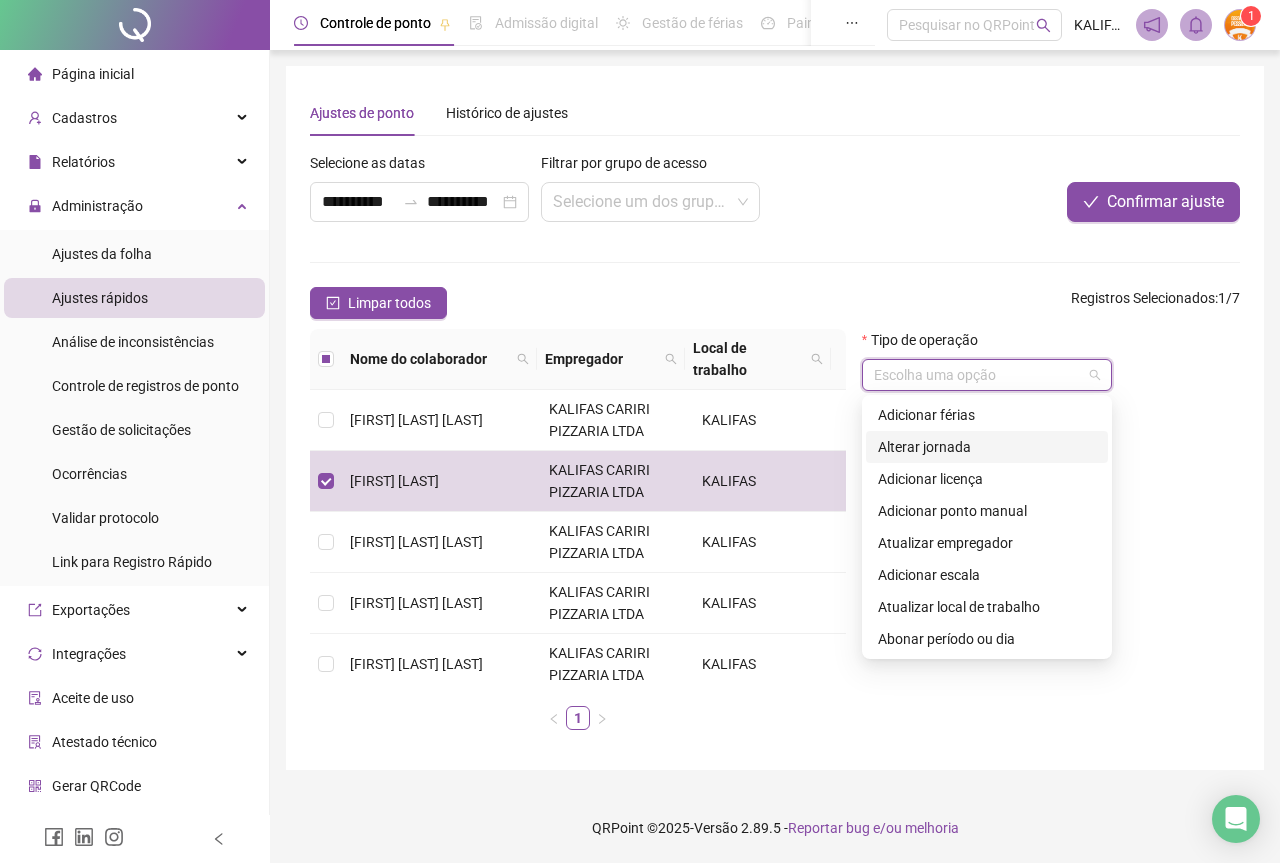 click on "Alterar jornada" at bounding box center [987, 447] 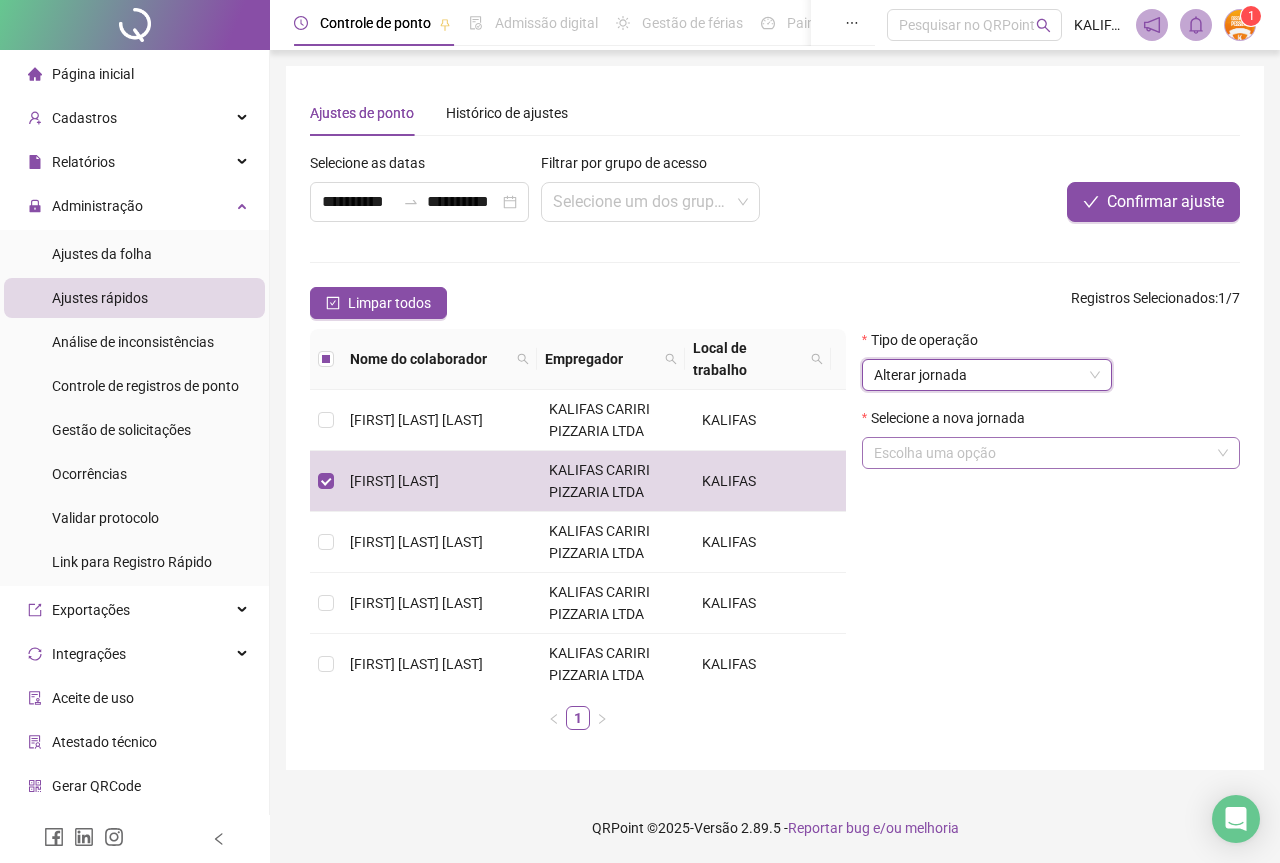click at bounding box center [1042, 453] 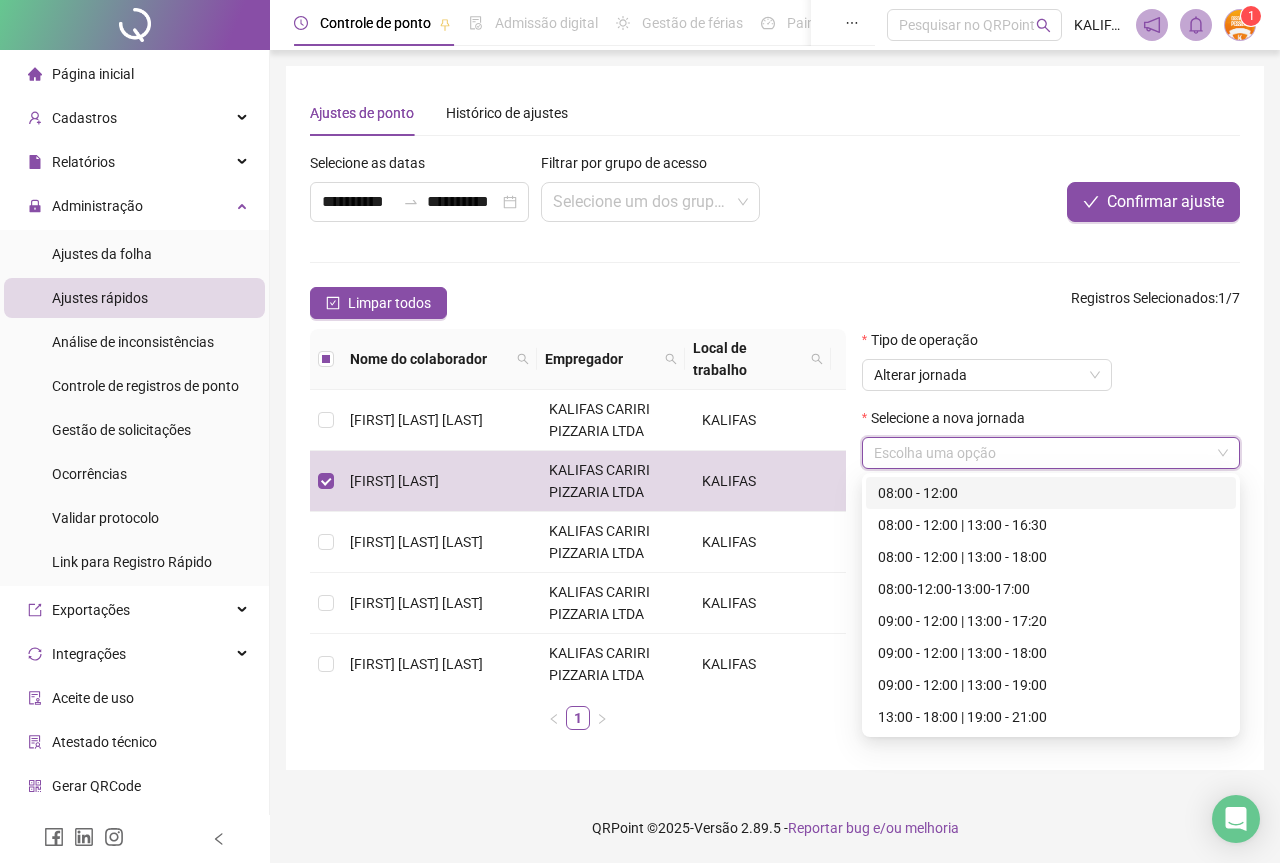 click on "Tipo de operação Alterar jornada" at bounding box center (1051, 368) 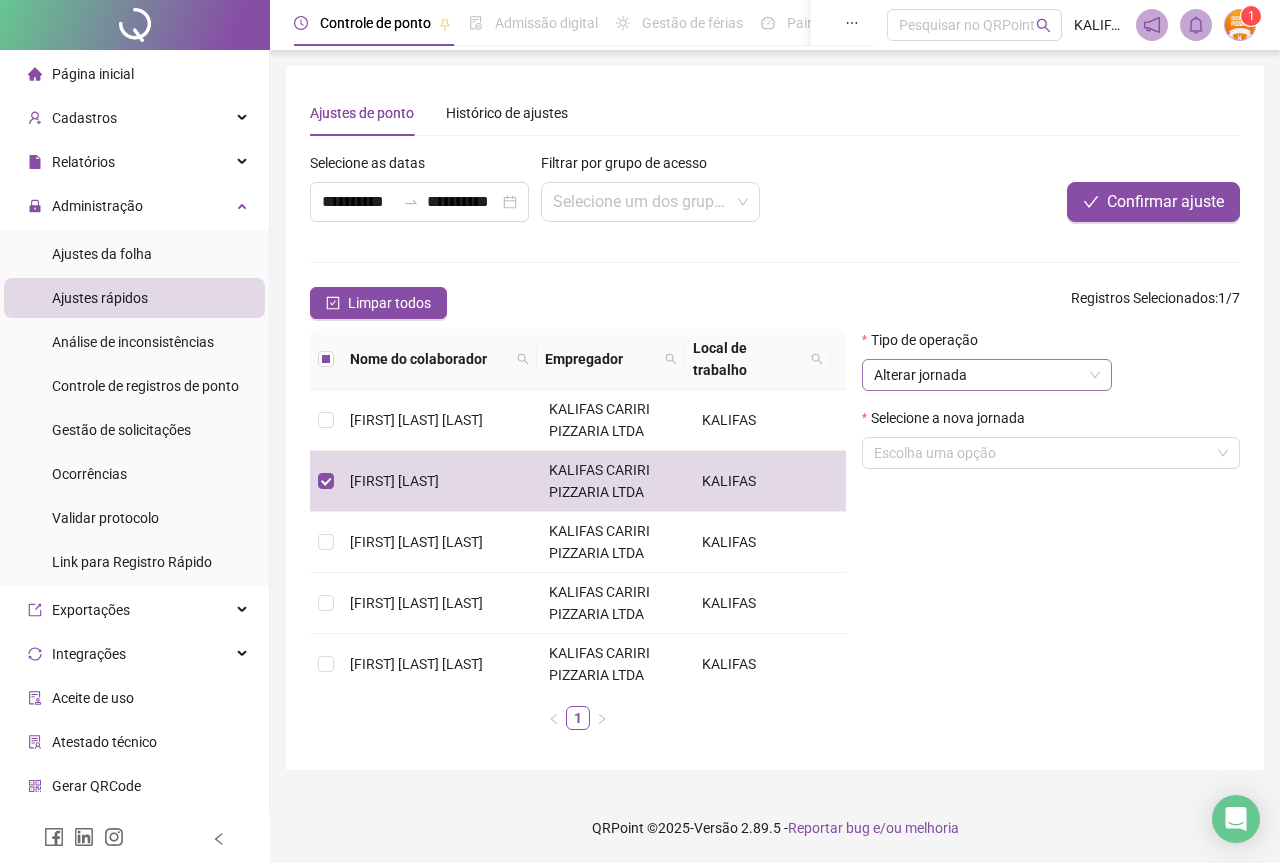 click on "Alterar jornada" at bounding box center [987, 375] 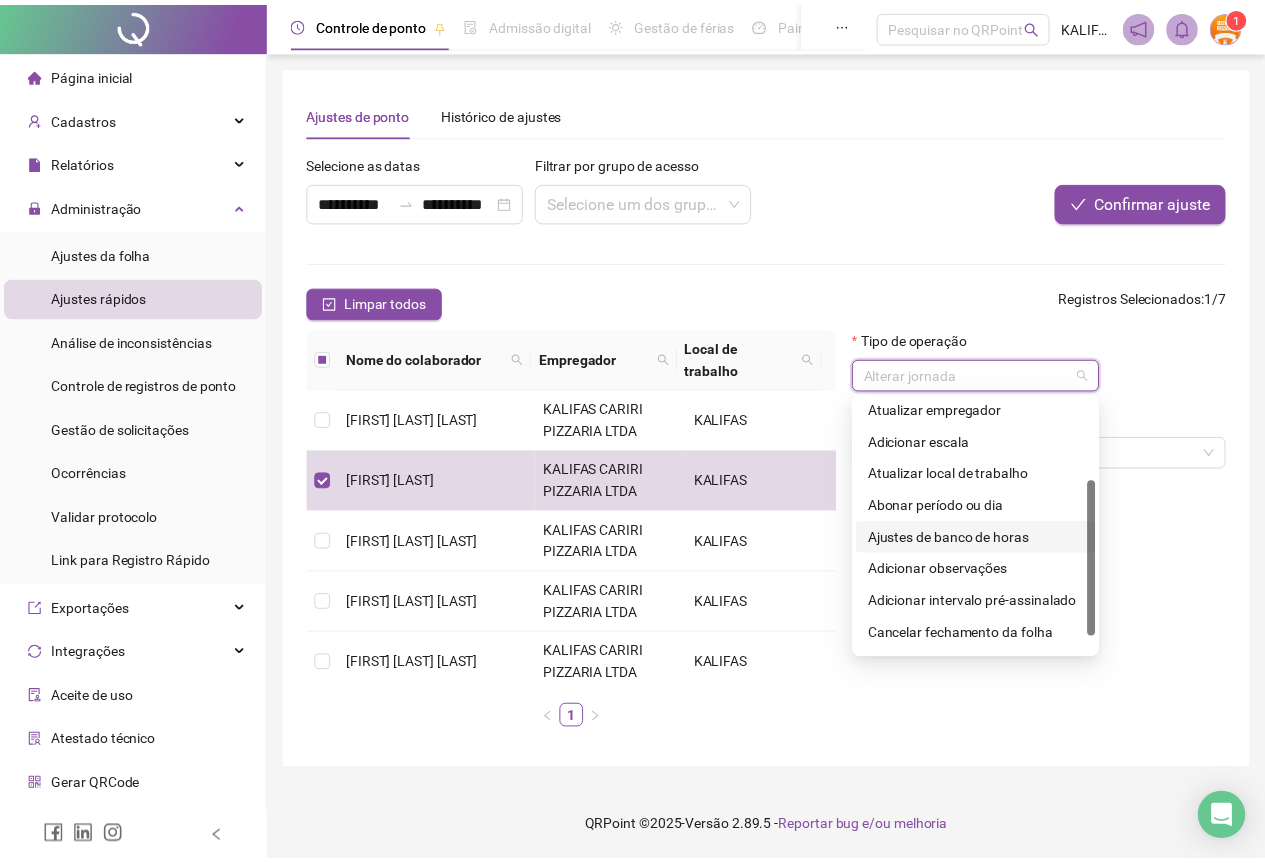 scroll, scrollTop: 160, scrollLeft: 0, axis: vertical 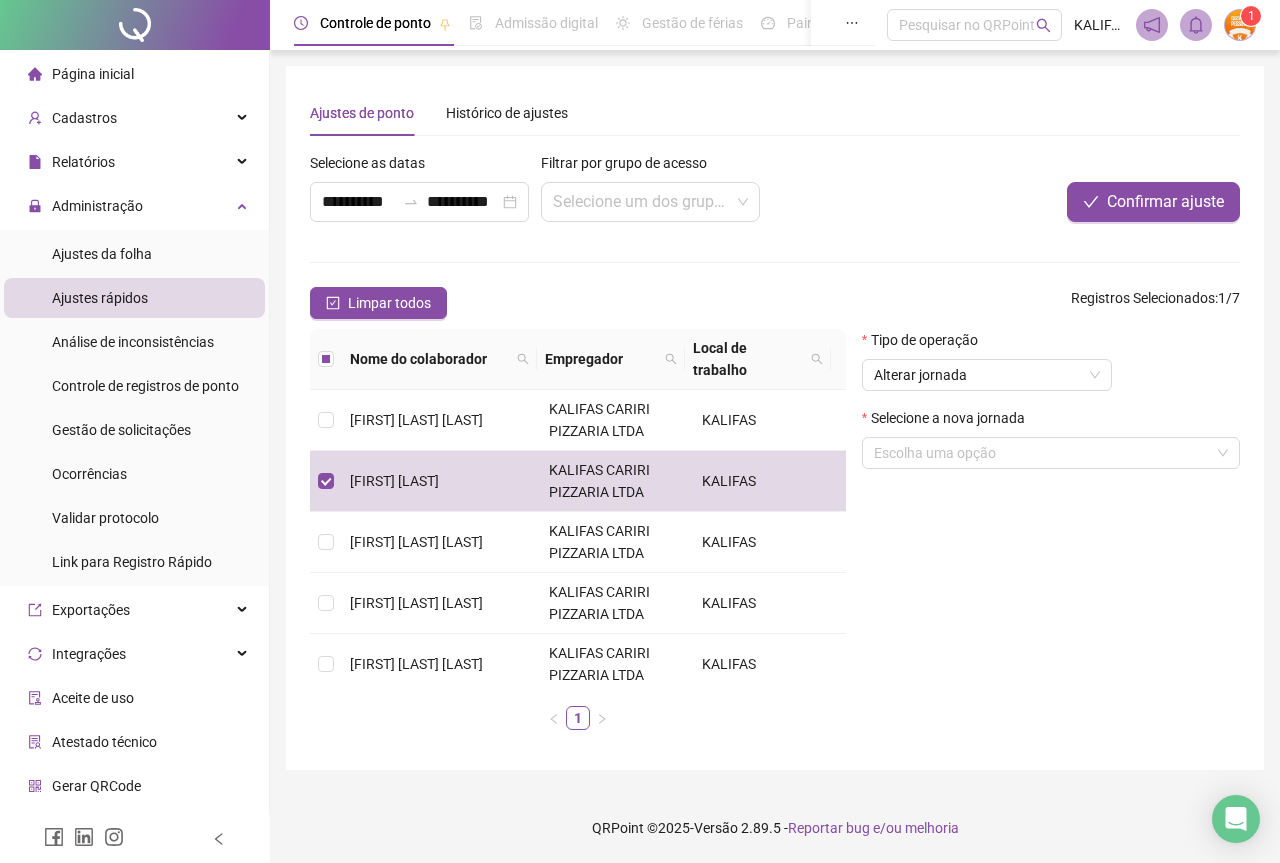 click on "Página inicial" at bounding box center (93, 74) 